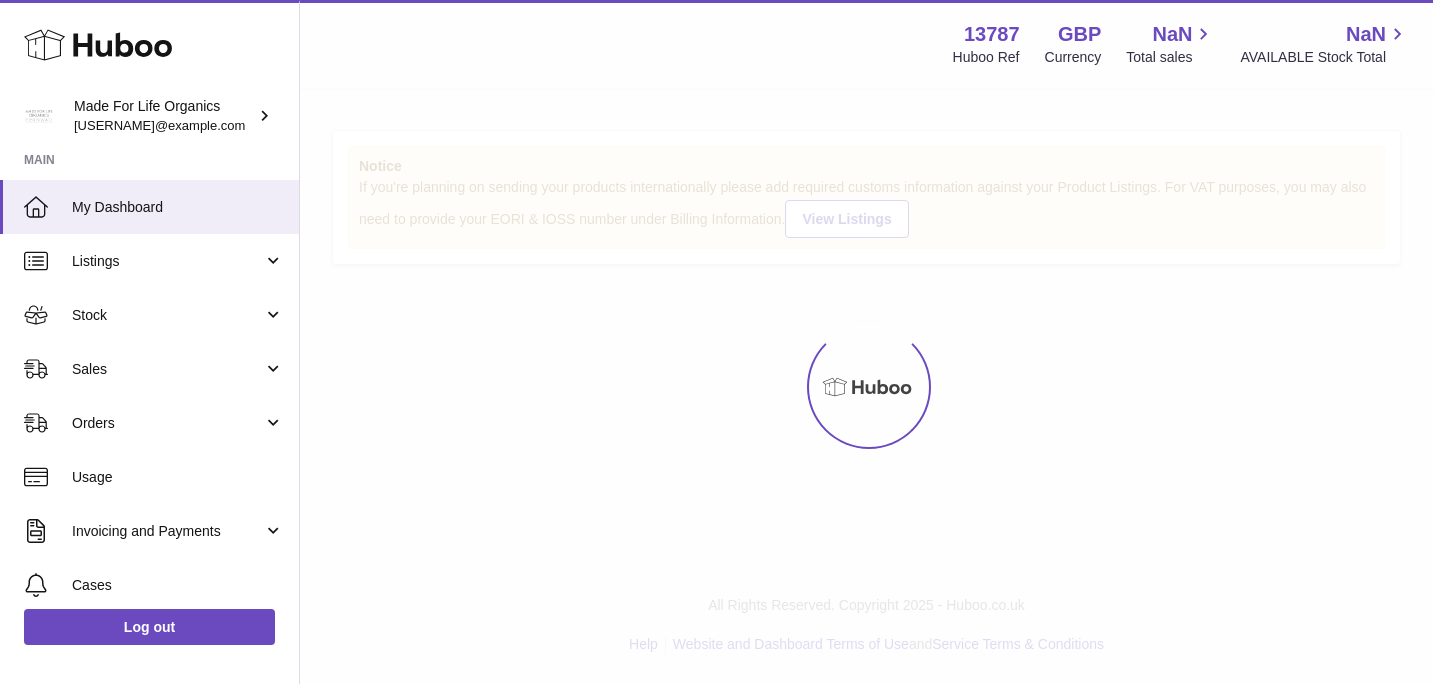 scroll, scrollTop: 0, scrollLeft: 0, axis: both 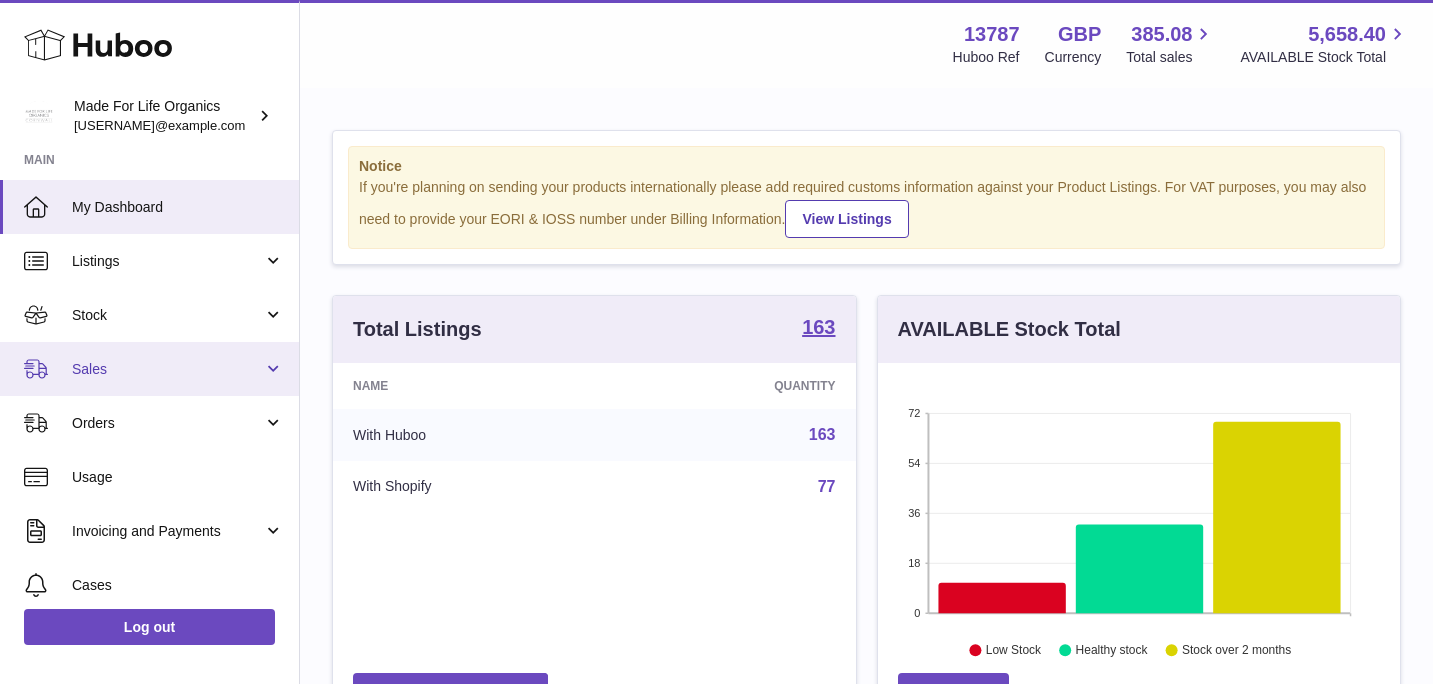 click on "Sales" at bounding box center (167, 369) 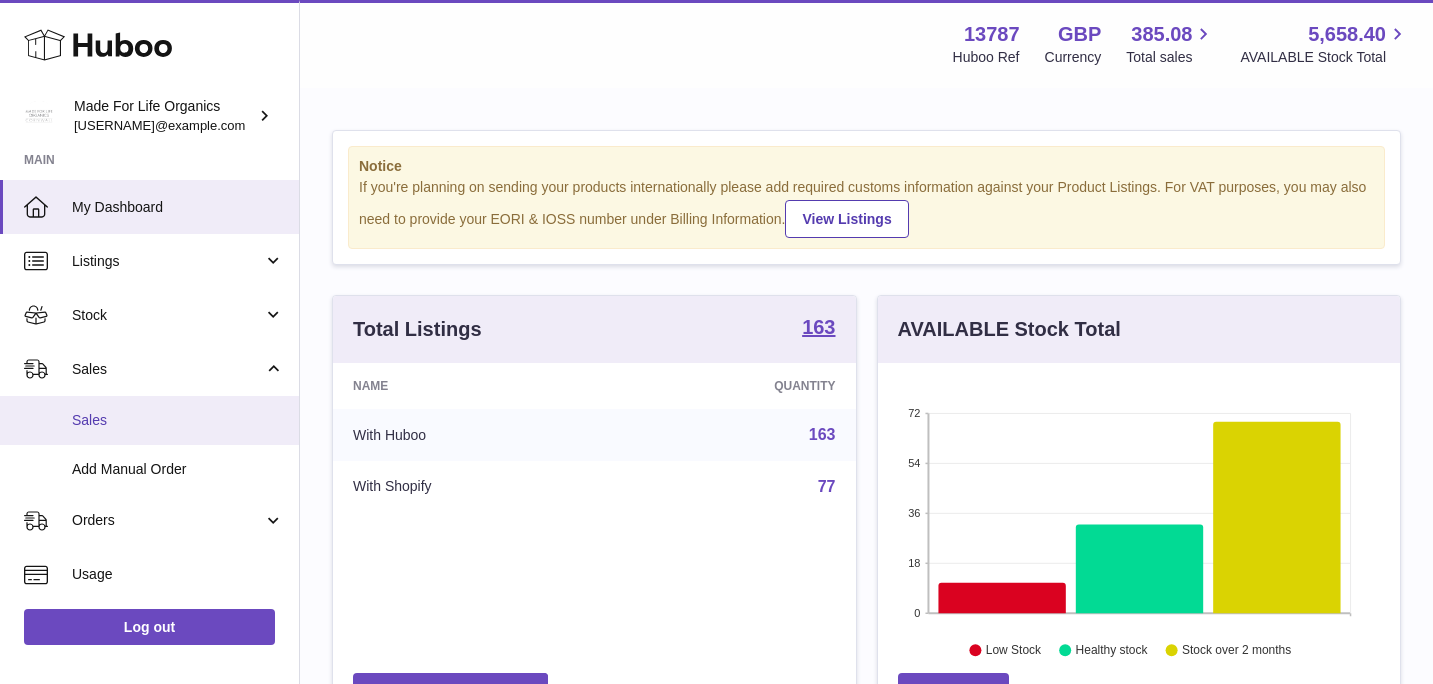 click on "Sales" at bounding box center [178, 420] 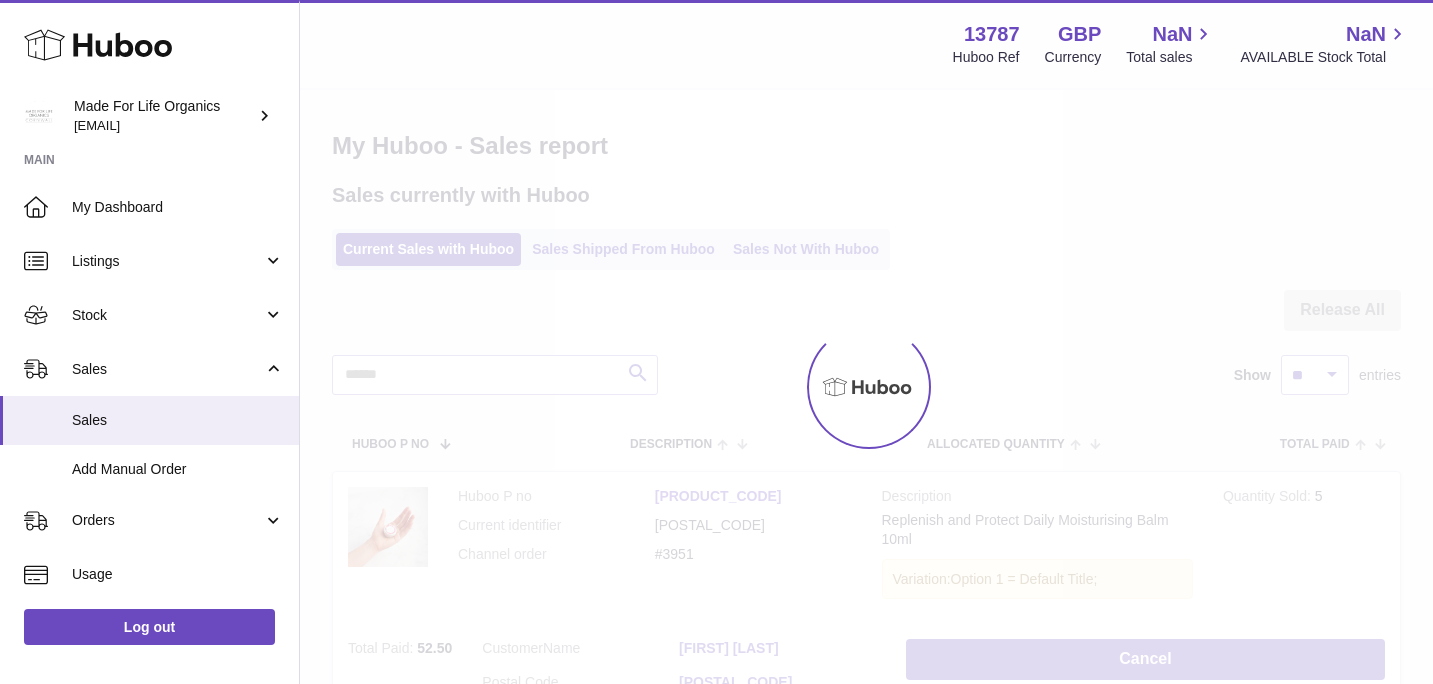 scroll, scrollTop: 0, scrollLeft: 0, axis: both 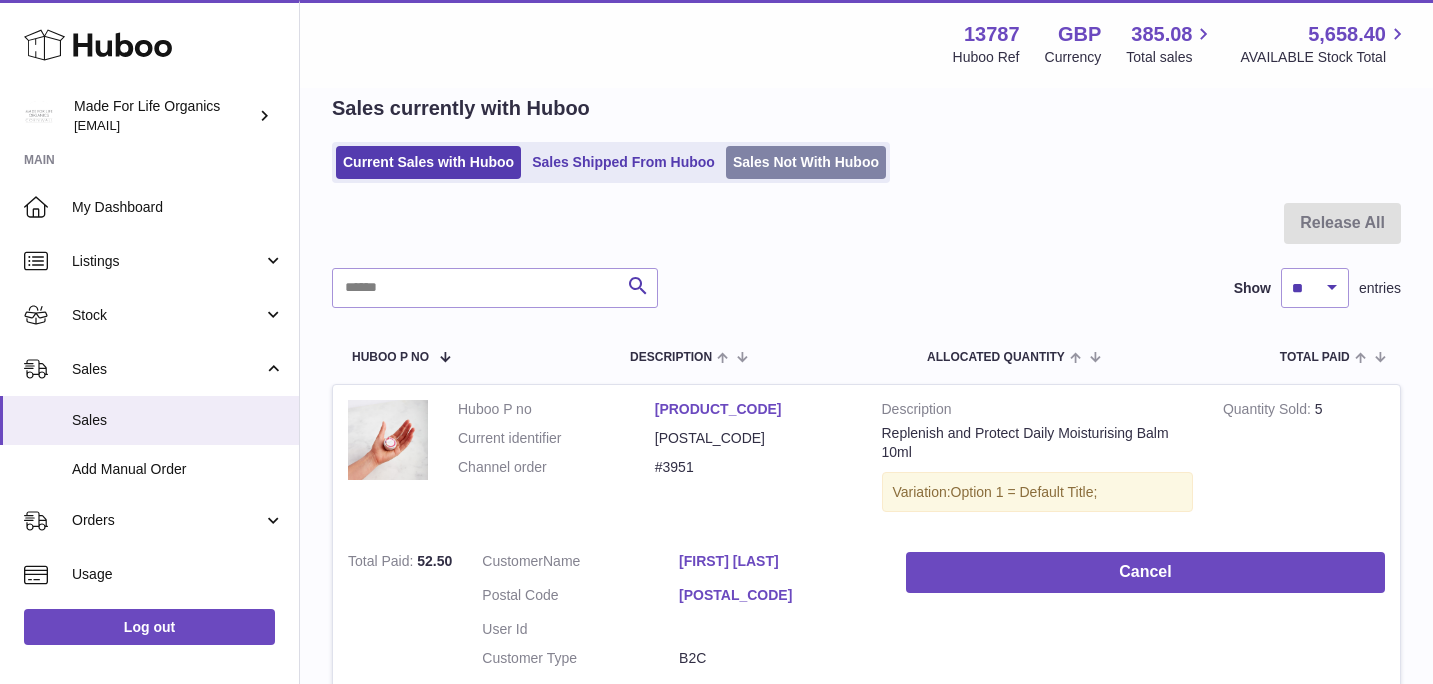 click on "Sales Not With Huboo" at bounding box center (806, 162) 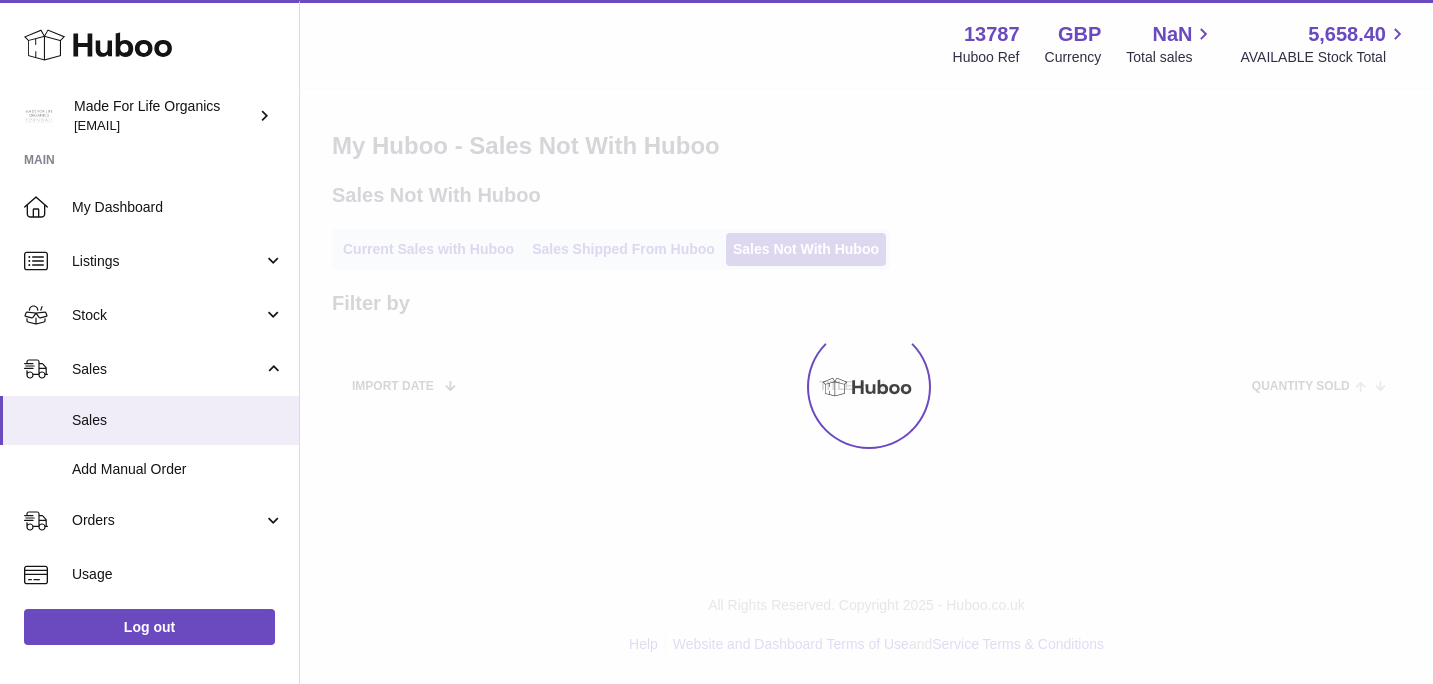 scroll, scrollTop: 0, scrollLeft: 0, axis: both 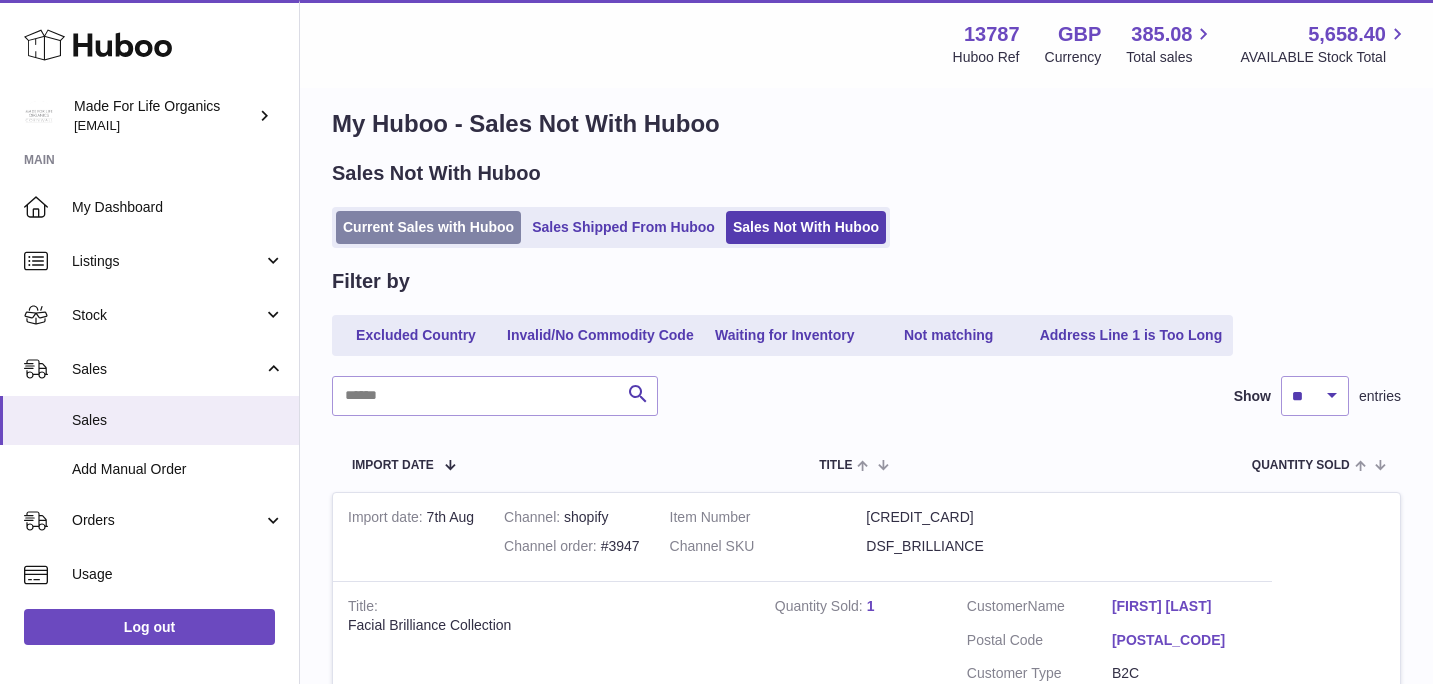 click on "Current Sales with Huboo" at bounding box center [428, 227] 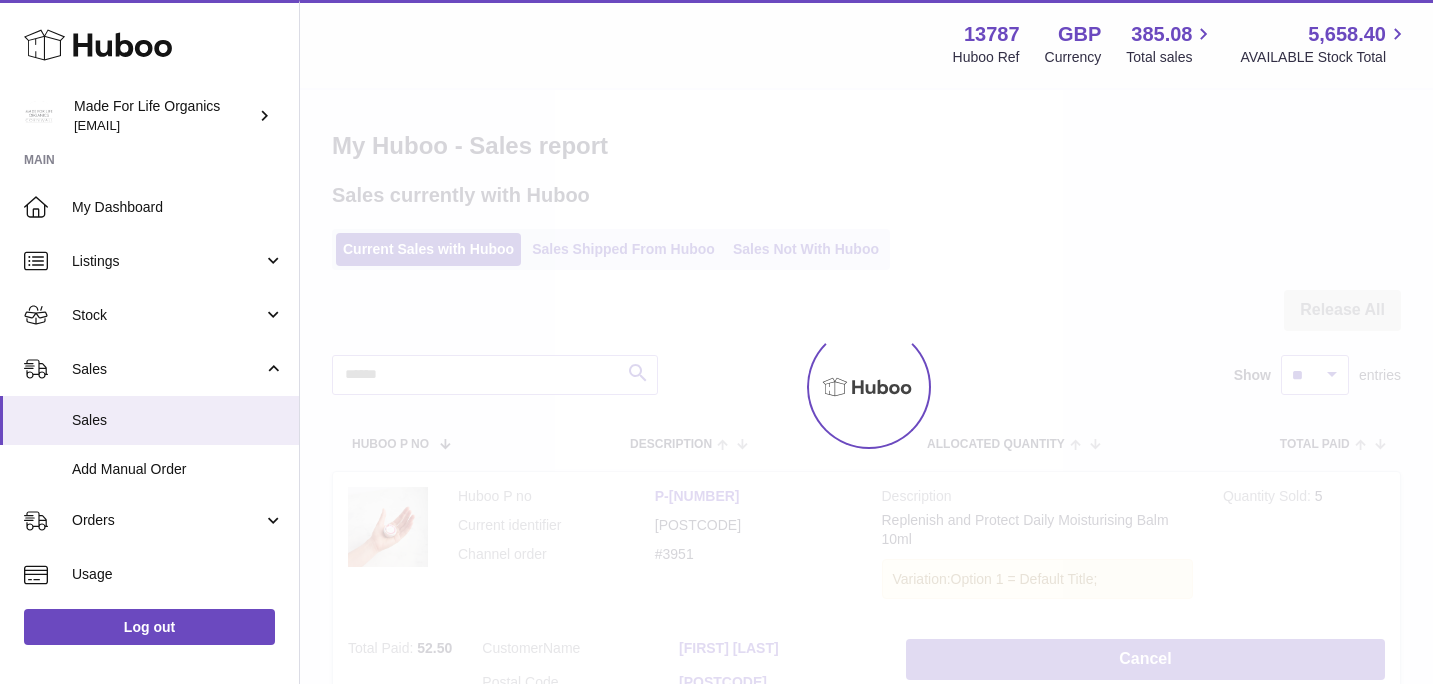 scroll, scrollTop: 0, scrollLeft: 0, axis: both 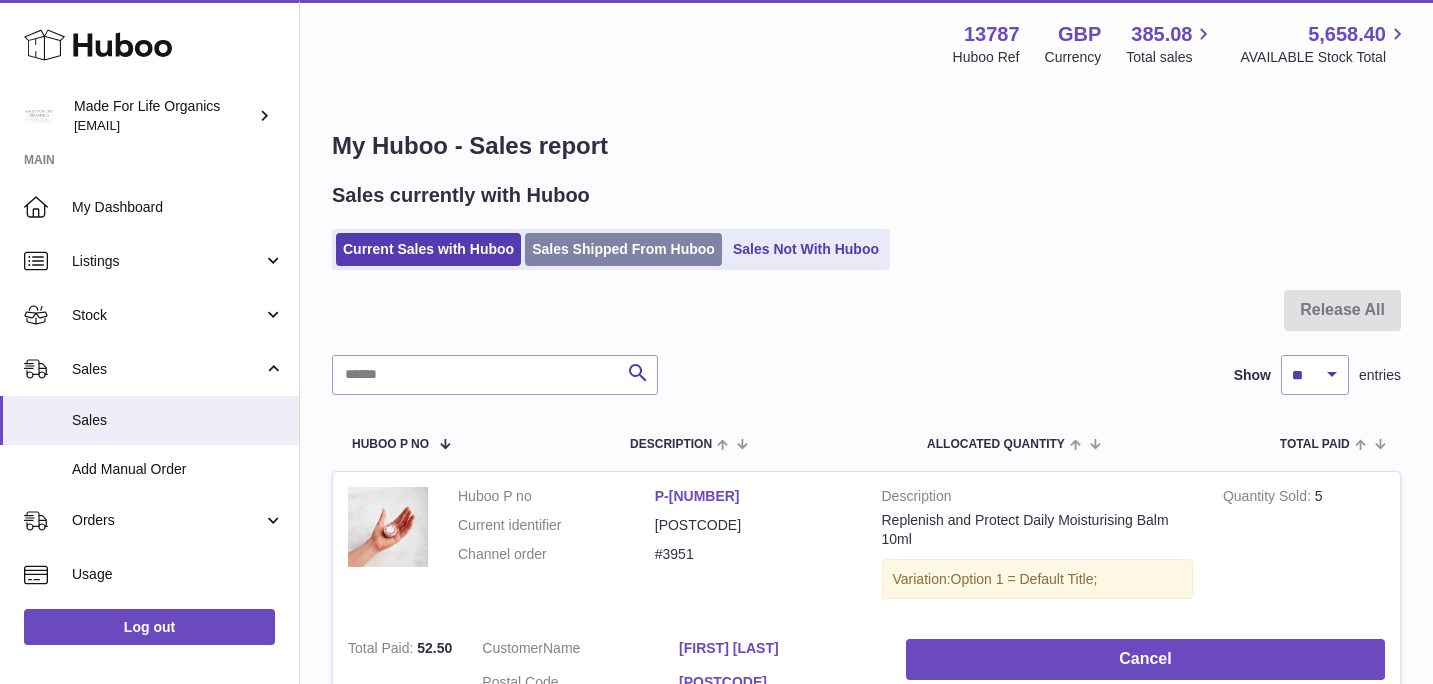 click on "Sales Shipped From Huboo" at bounding box center [623, 249] 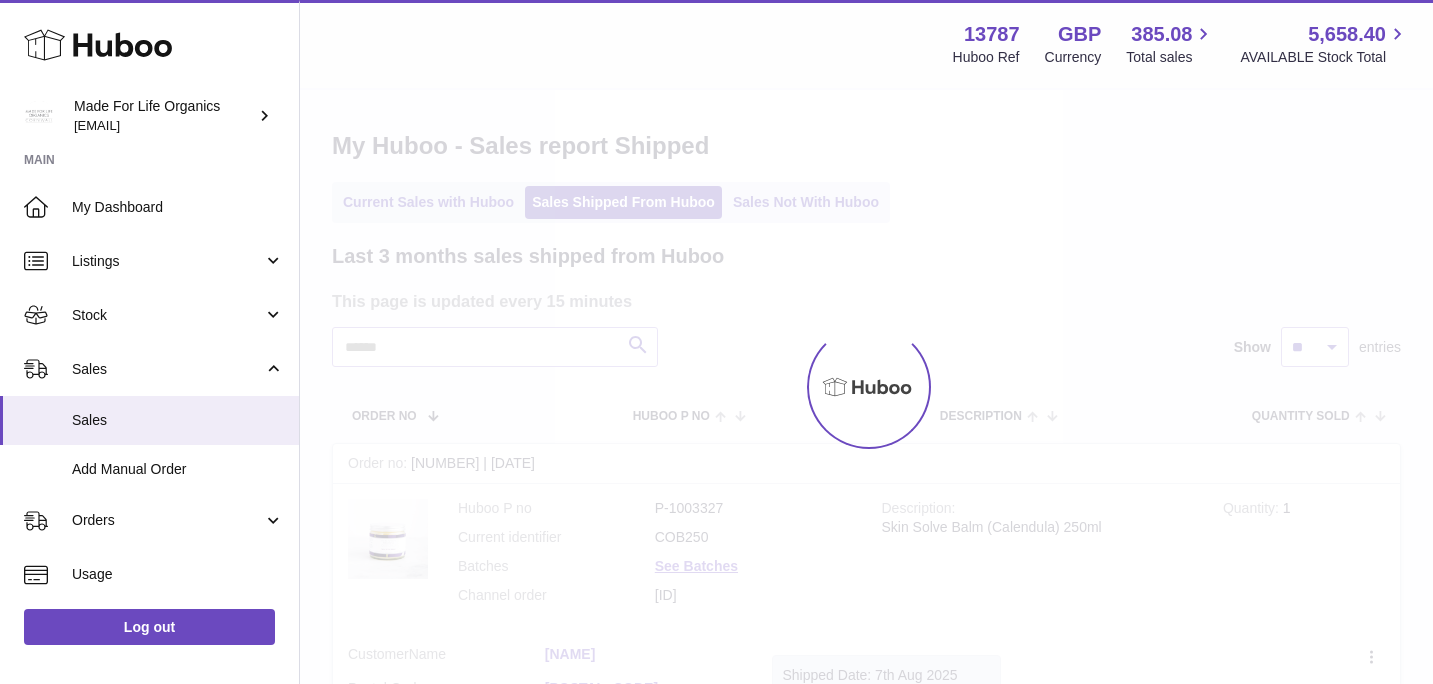 scroll, scrollTop: 0, scrollLeft: 0, axis: both 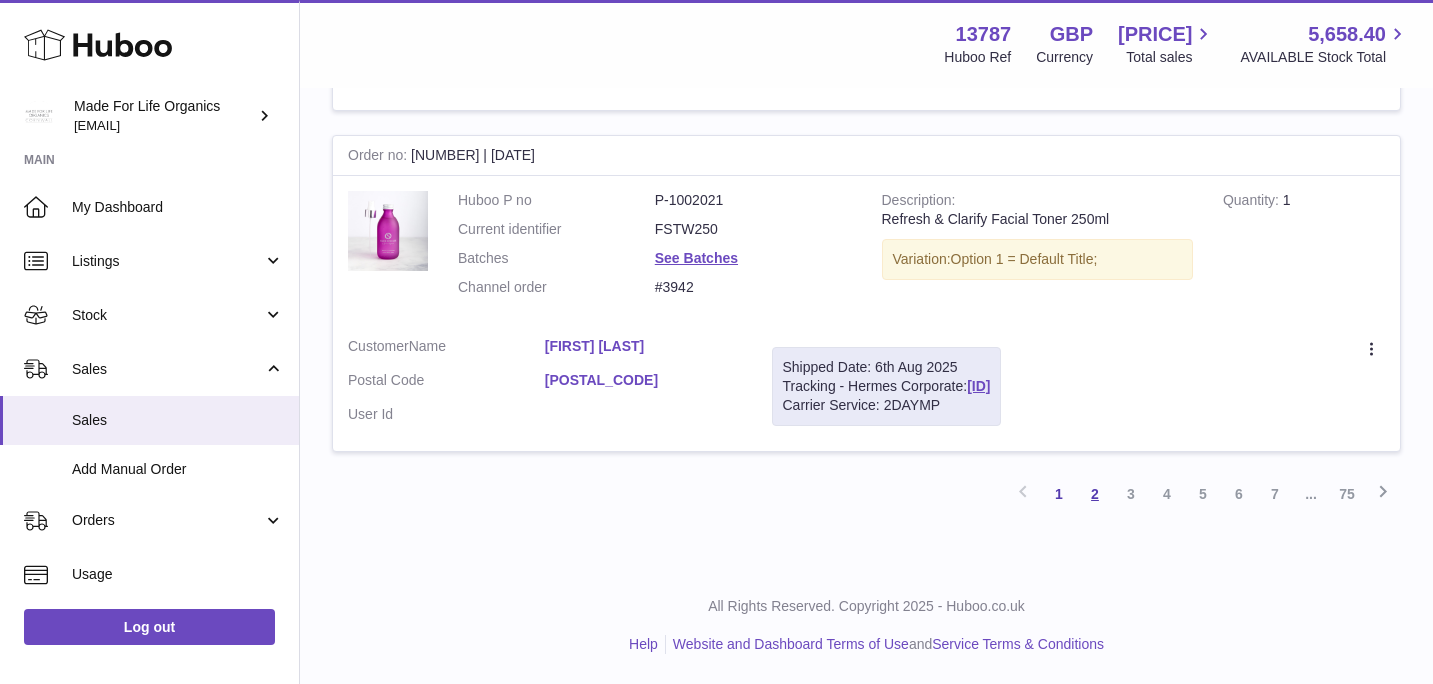 click on "2" at bounding box center [1095, 494] 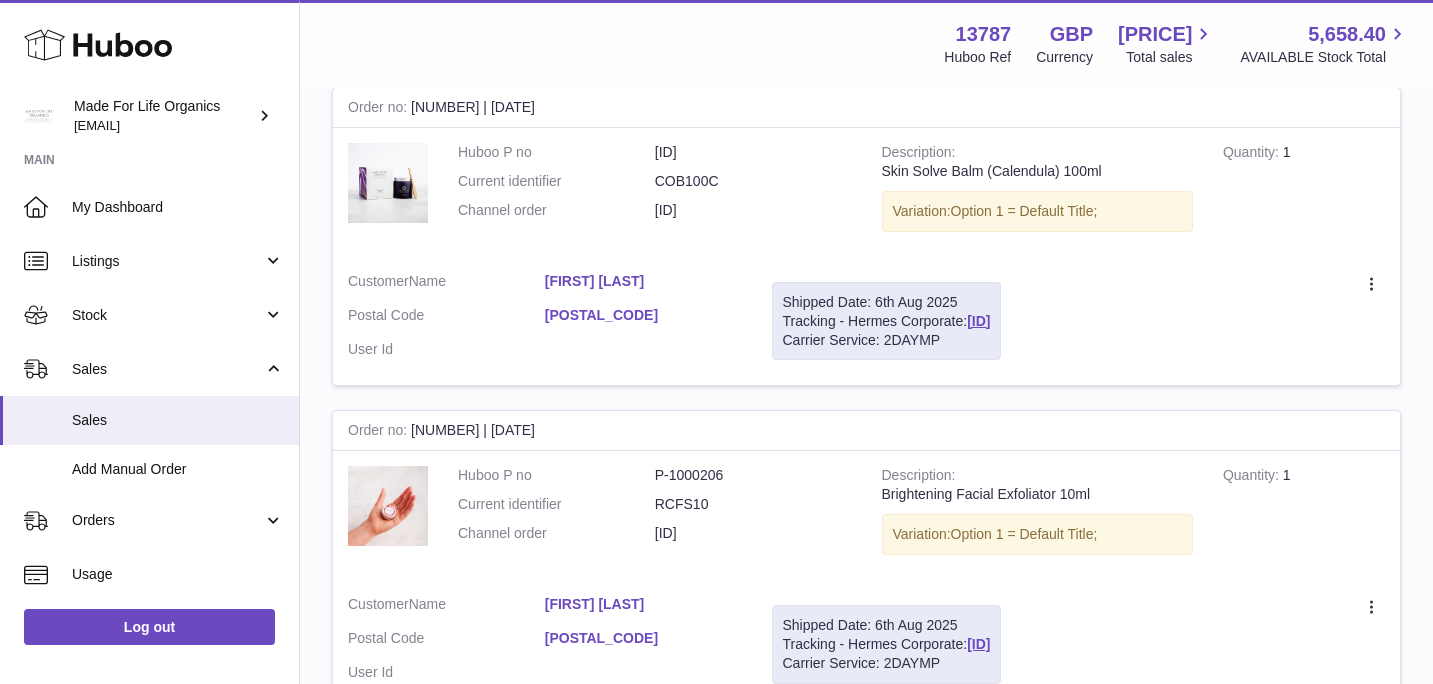 scroll, scrollTop: 0, scrollLeft: 0, axis: both 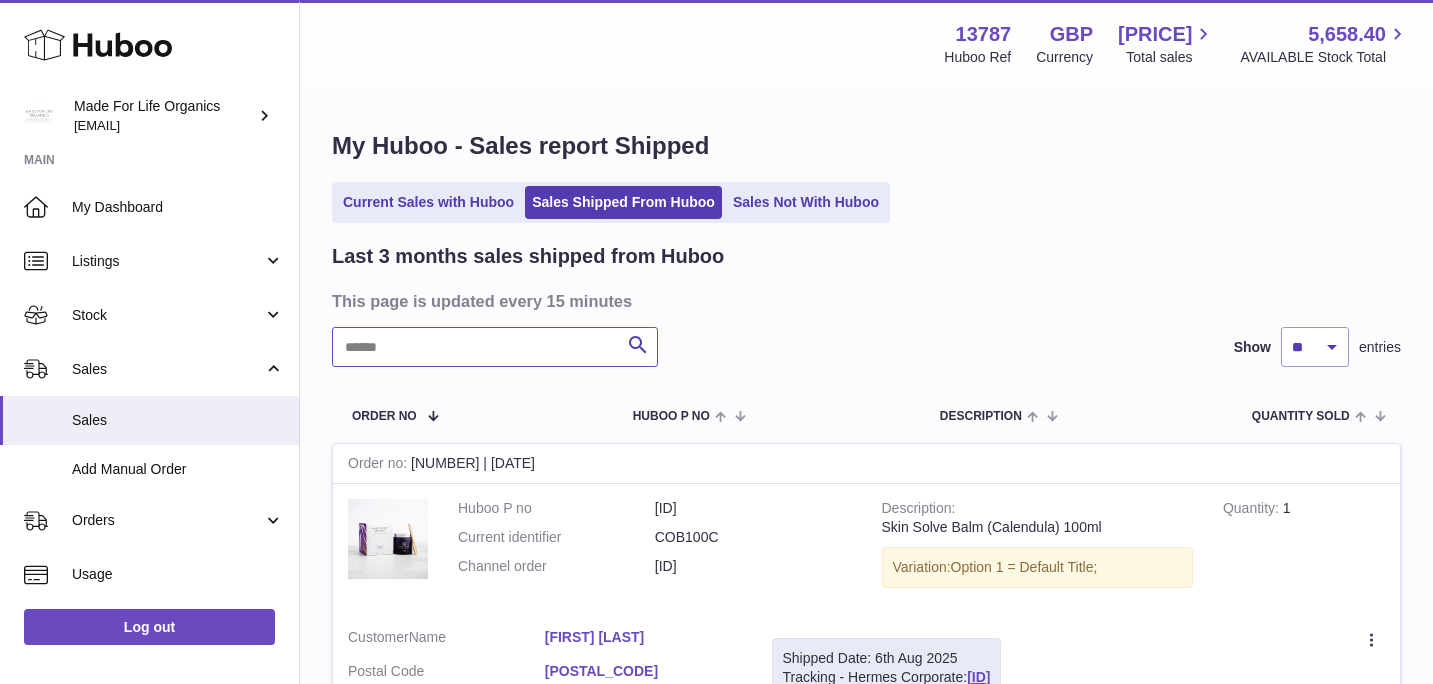 click at bounding box center [495, 347] 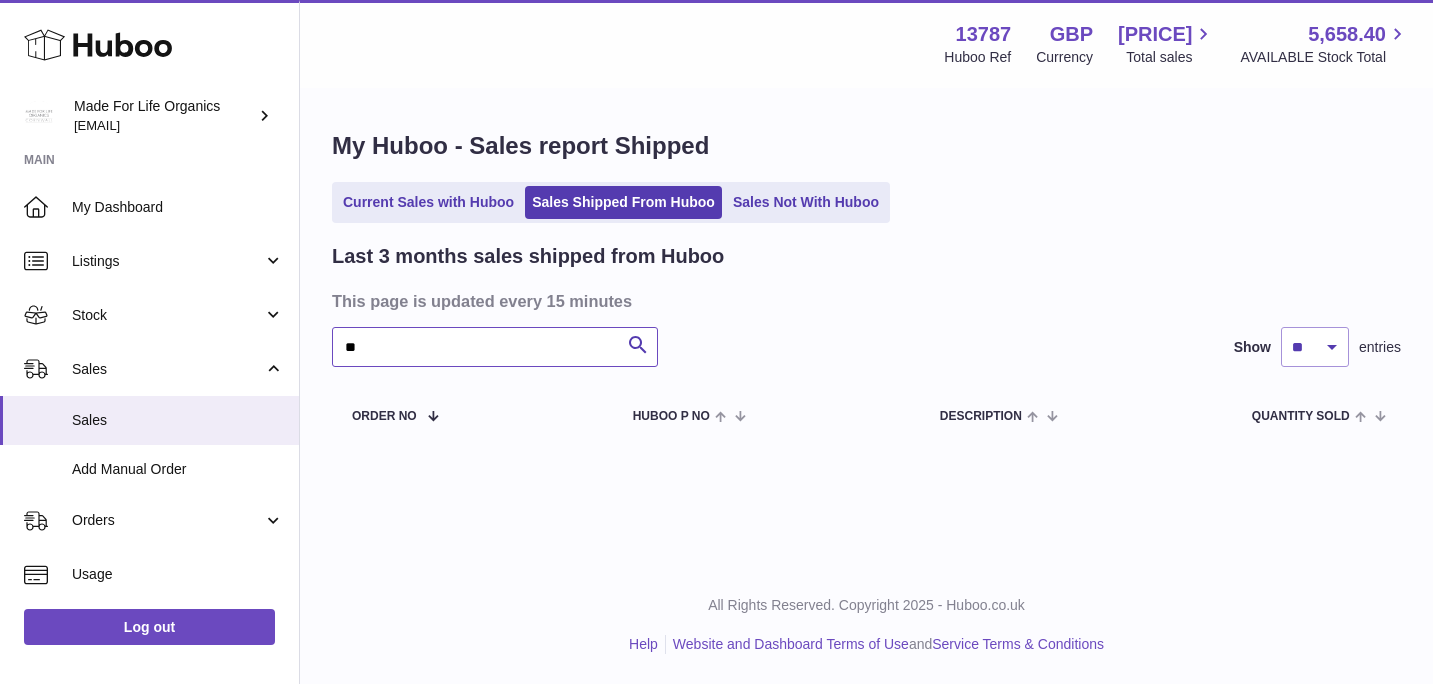 type on "*" 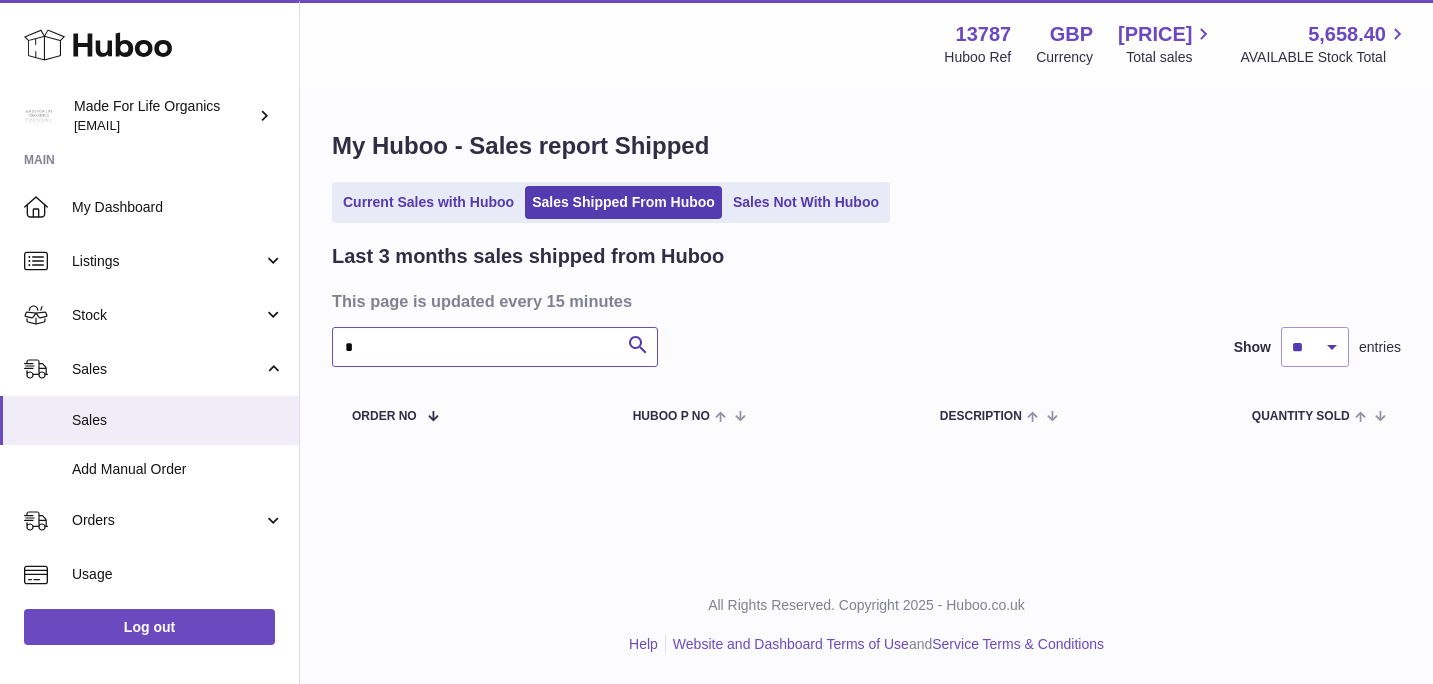 type 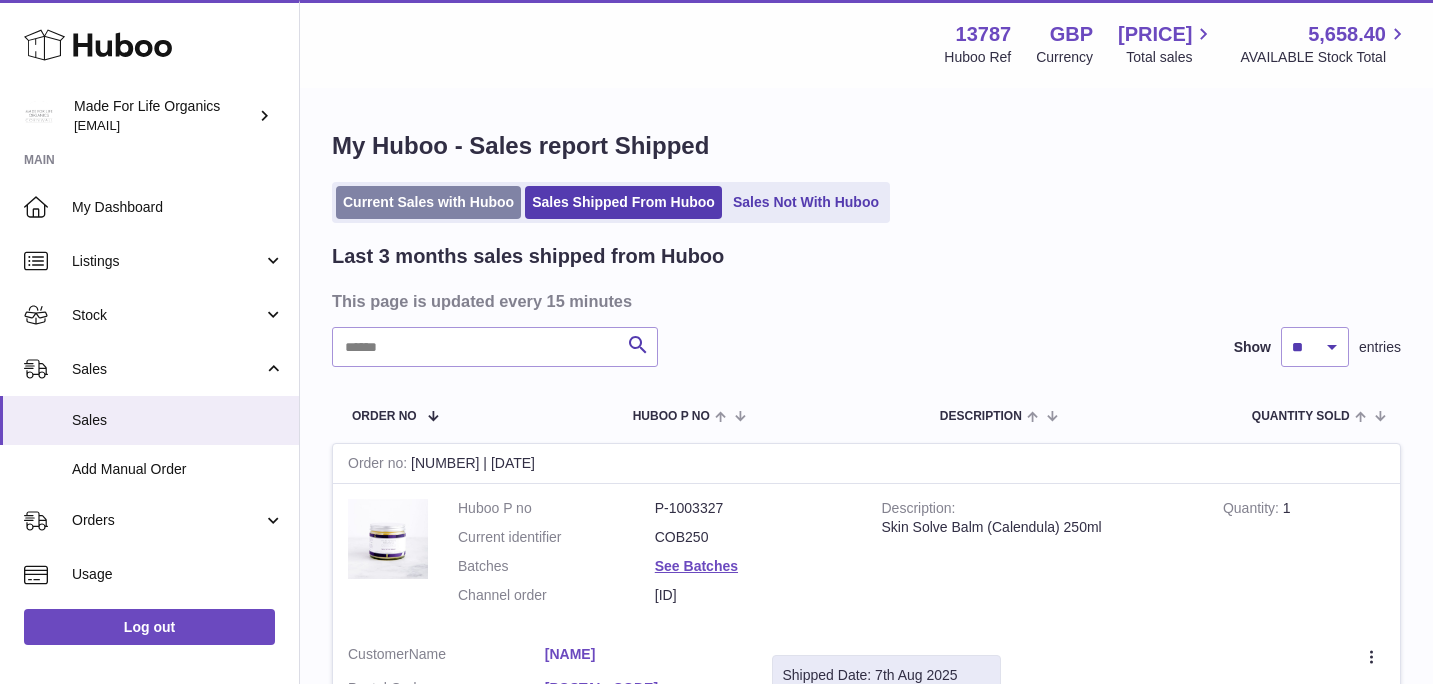 click on "Current Sales with Huboo" at bounding box center [428, 202] 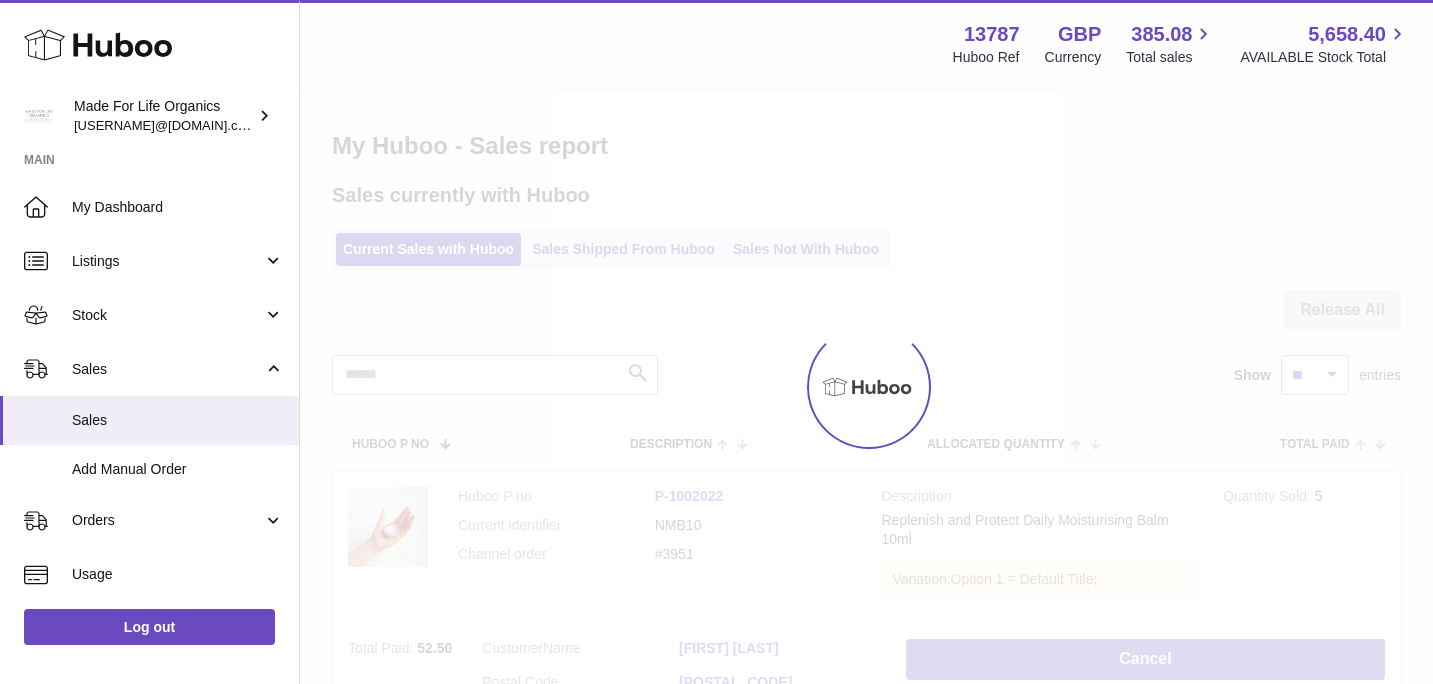 scroll, scrollTop: 0, scrollLeft: 0, axis: both 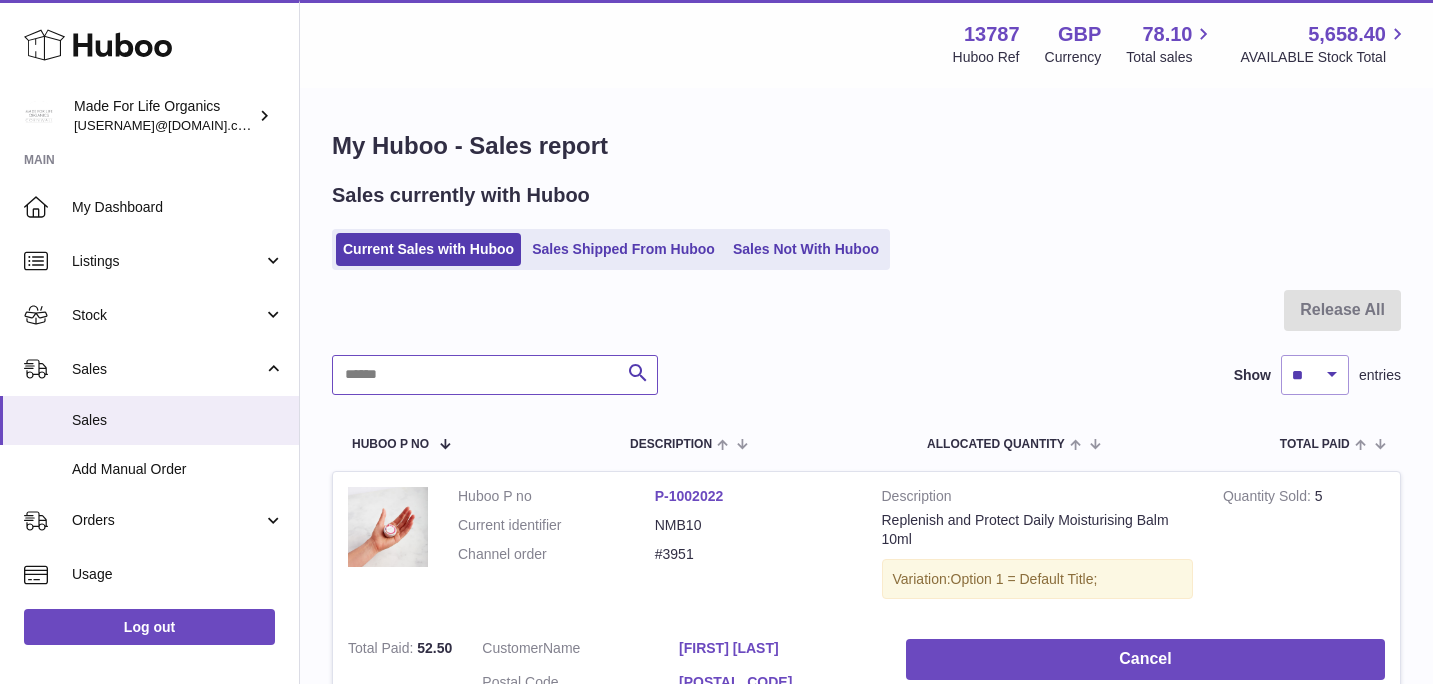 click at bounding box center [495, 375] 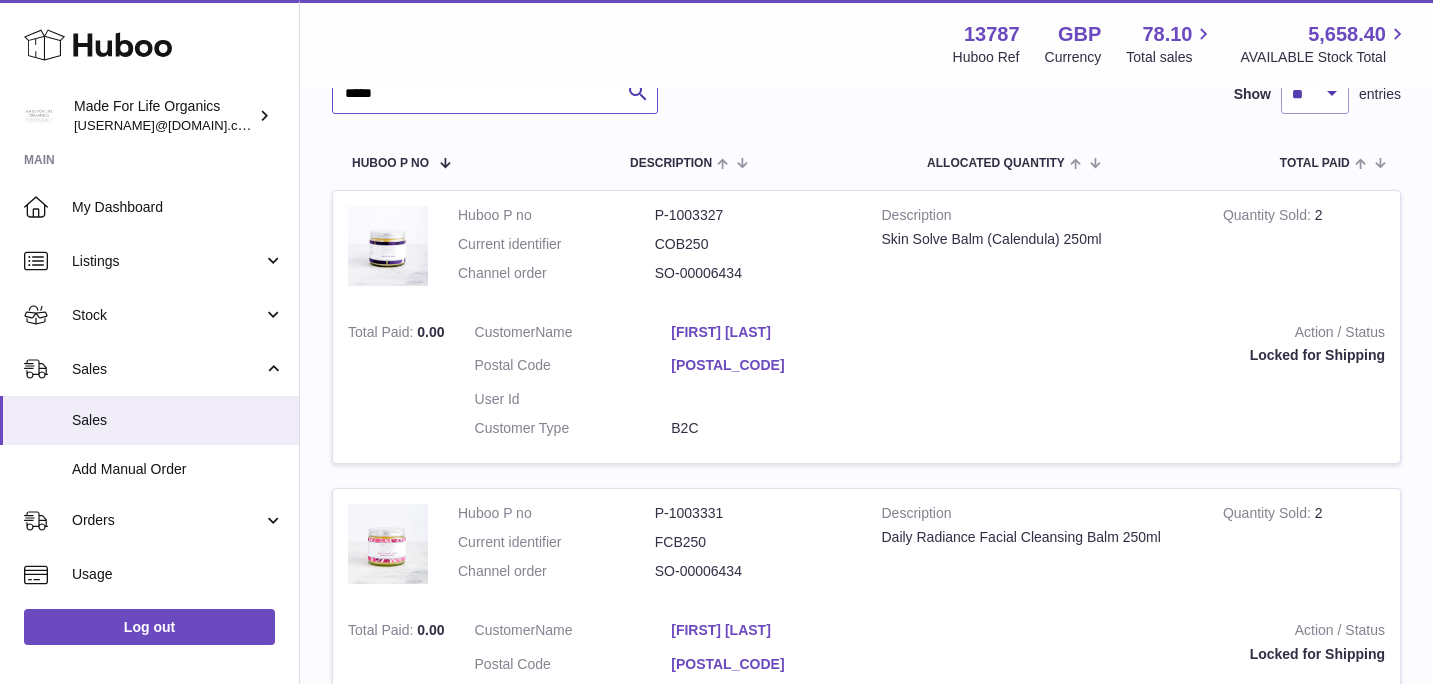 scroll, scrollTop: 0, scrollLeft: 0, axis: both 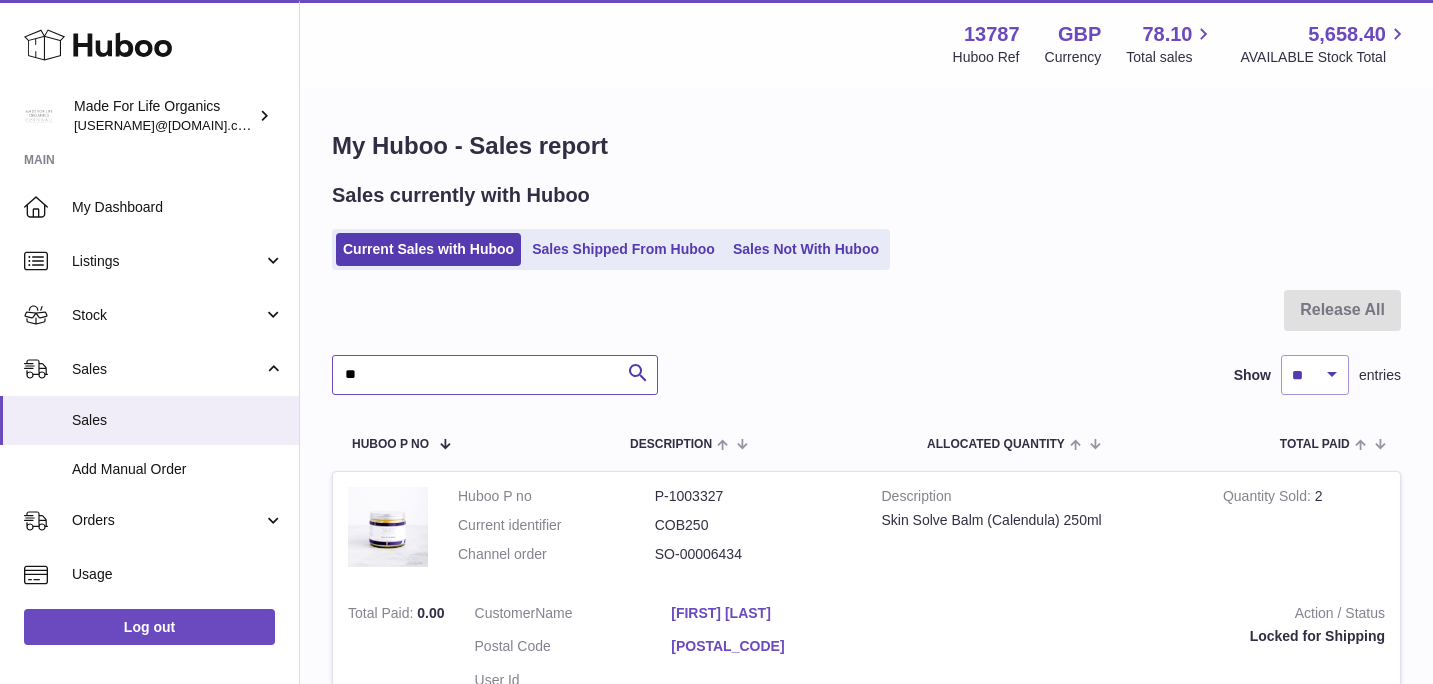 type on "*" 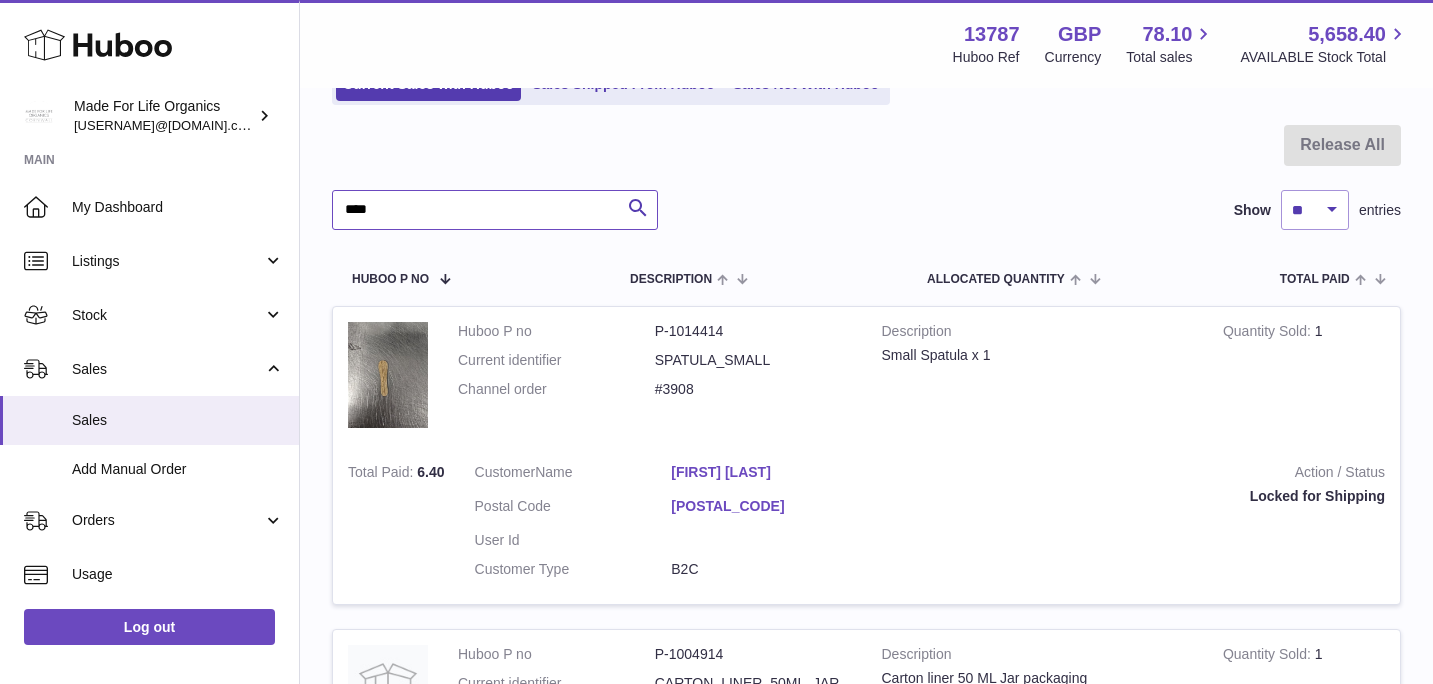 scroll, scrollTop: 0, scrollLeft: 0, axis: both 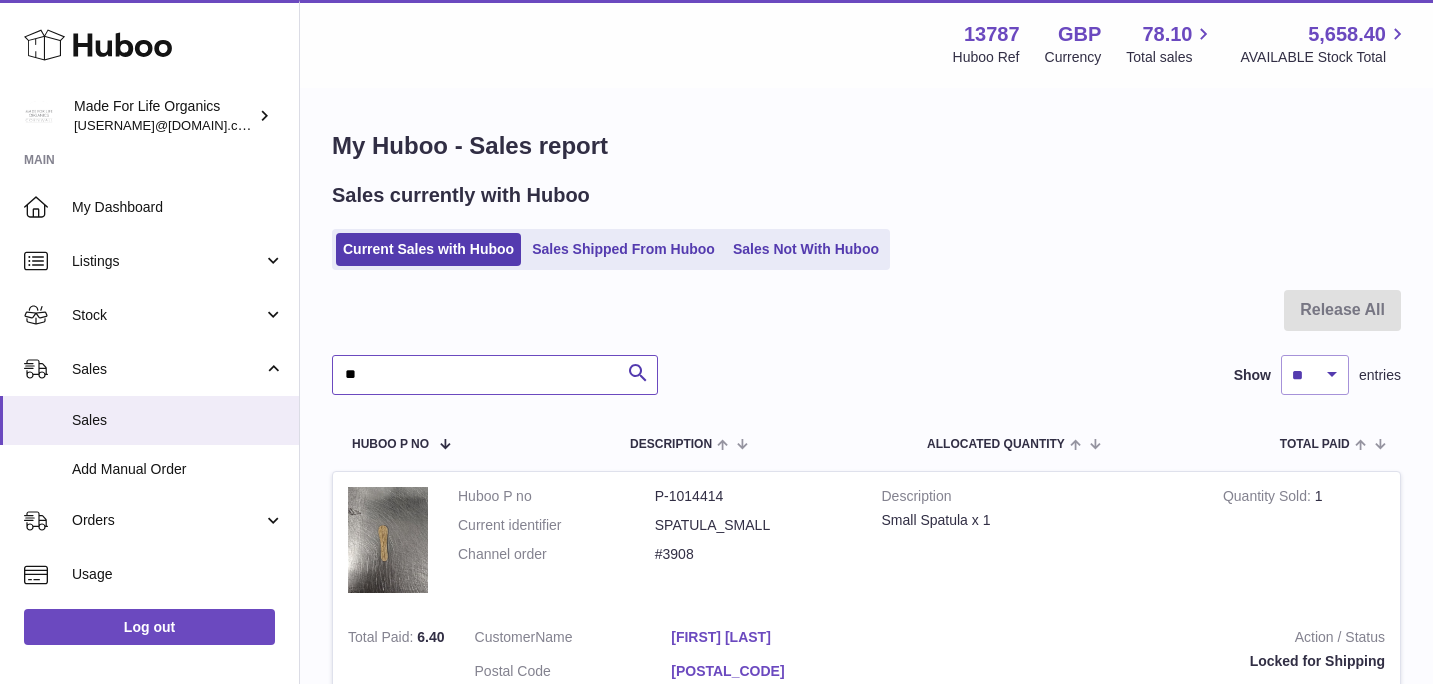 type on "*" 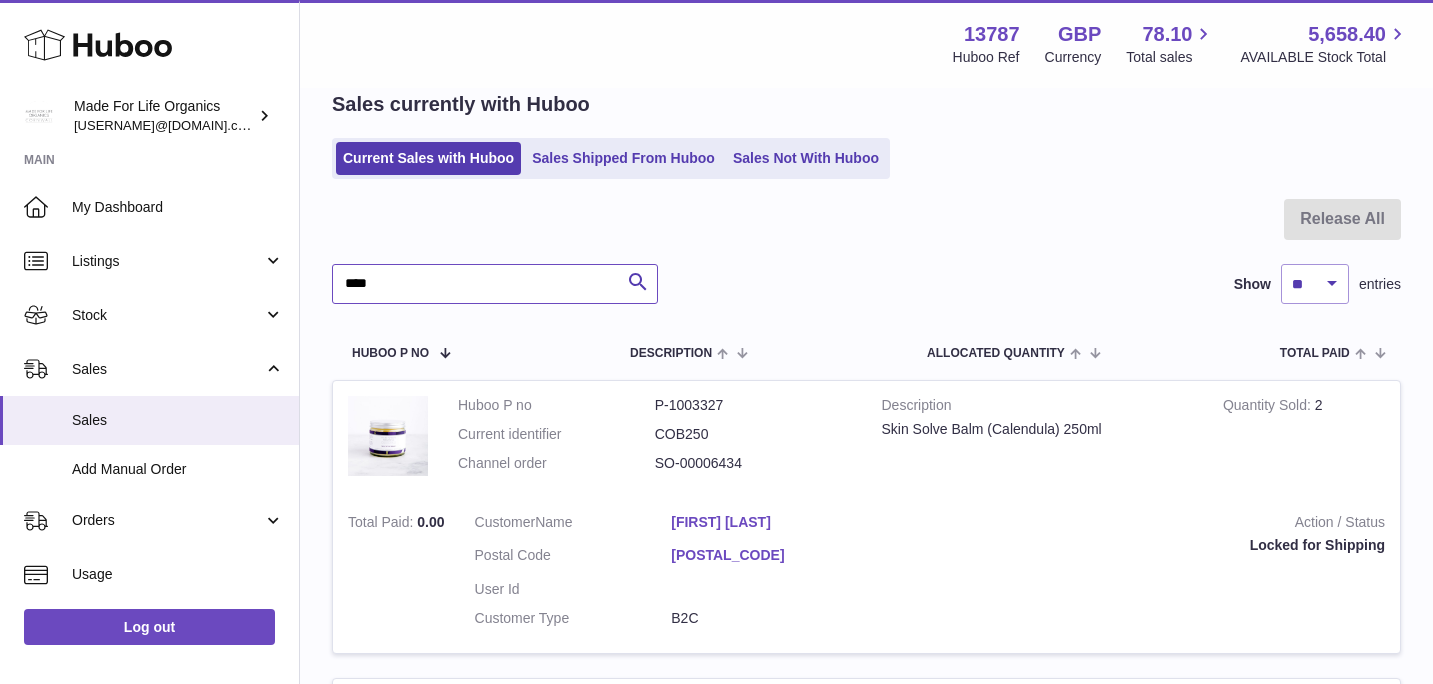 scroll, scrollTop: 104, scrollLeft: 0, axis: vertical 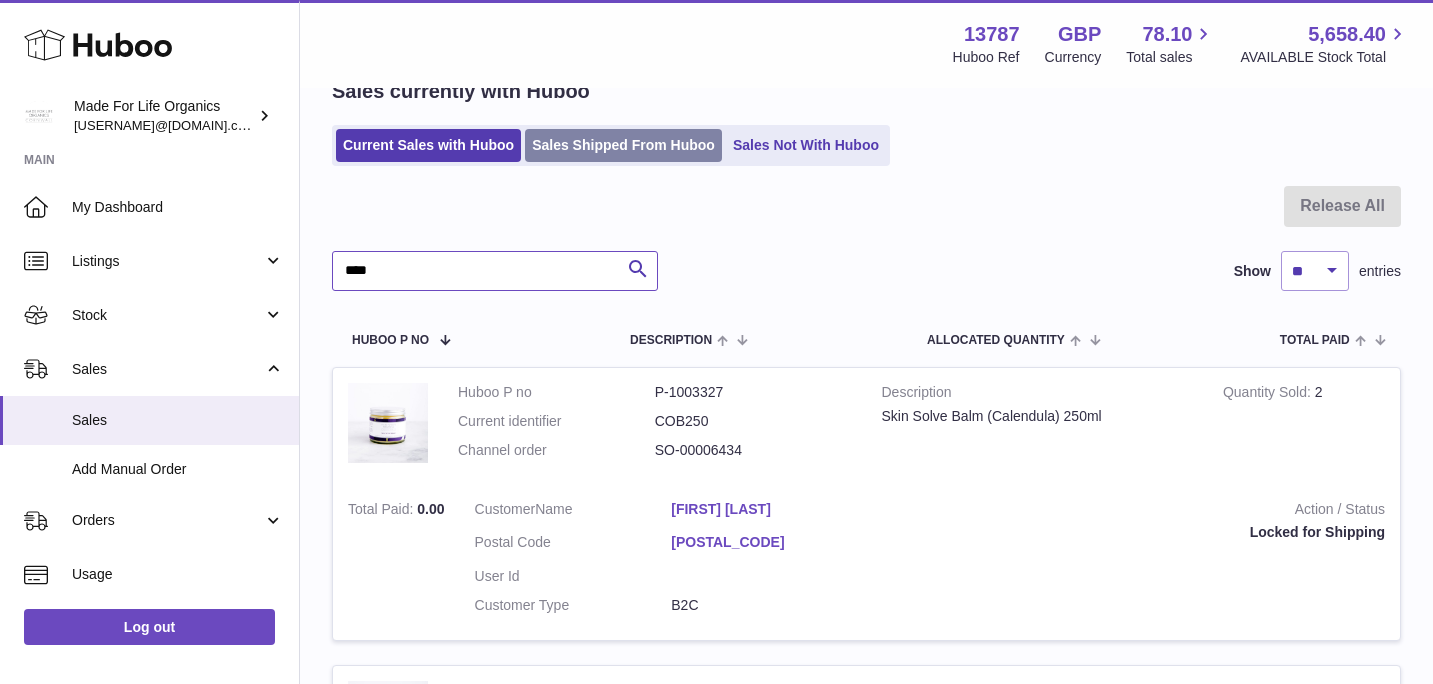 type on "****" 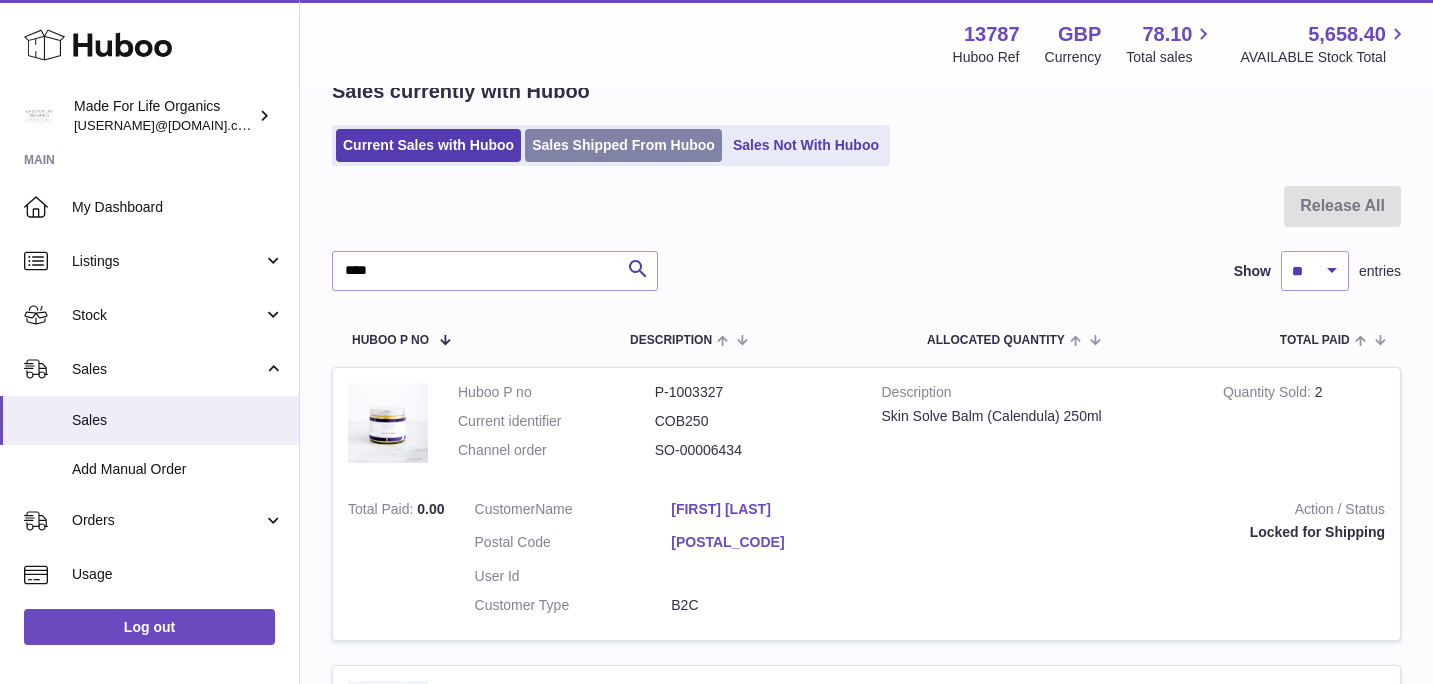 click on "Sales Shipped From Huboo" at bounding box center [623, 145] 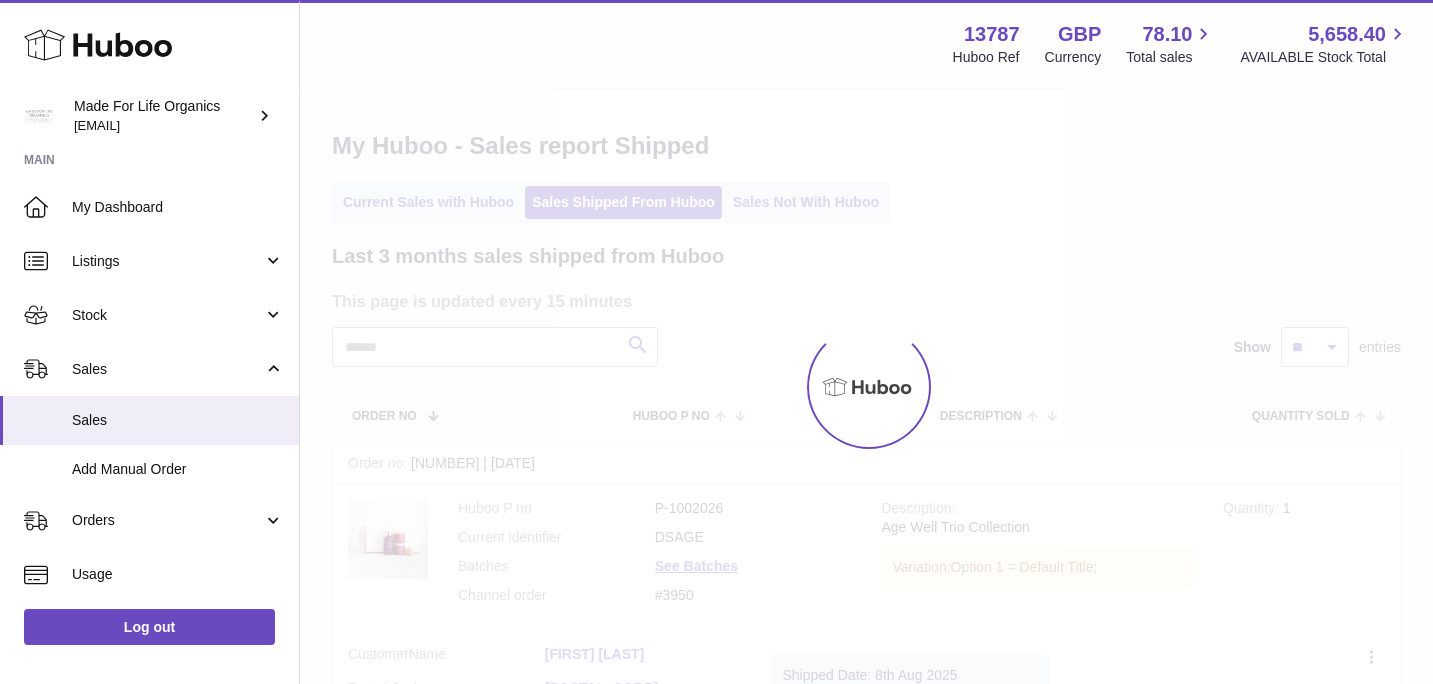 scroll, scrollTop: 0, scrollLeft: 0, axis: both 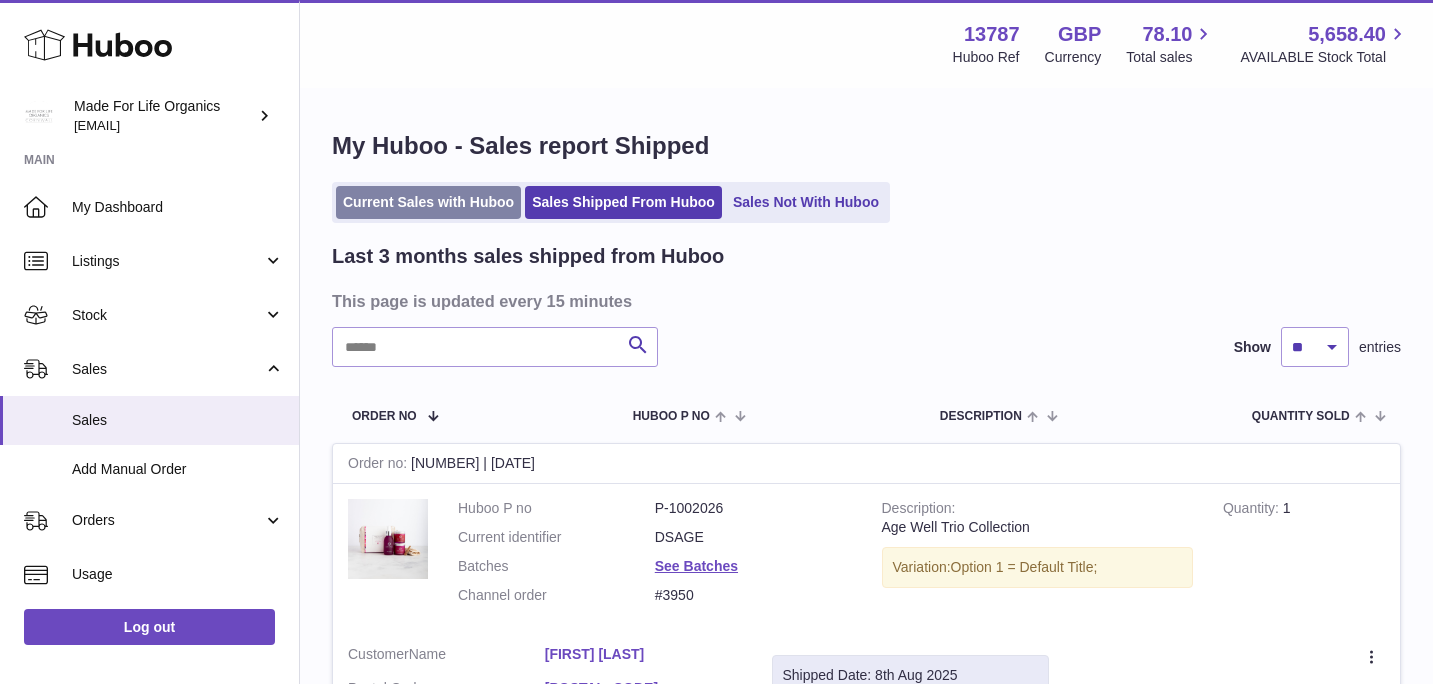 click on "Current Sales with Huboo" at bounding box center [428, 202] 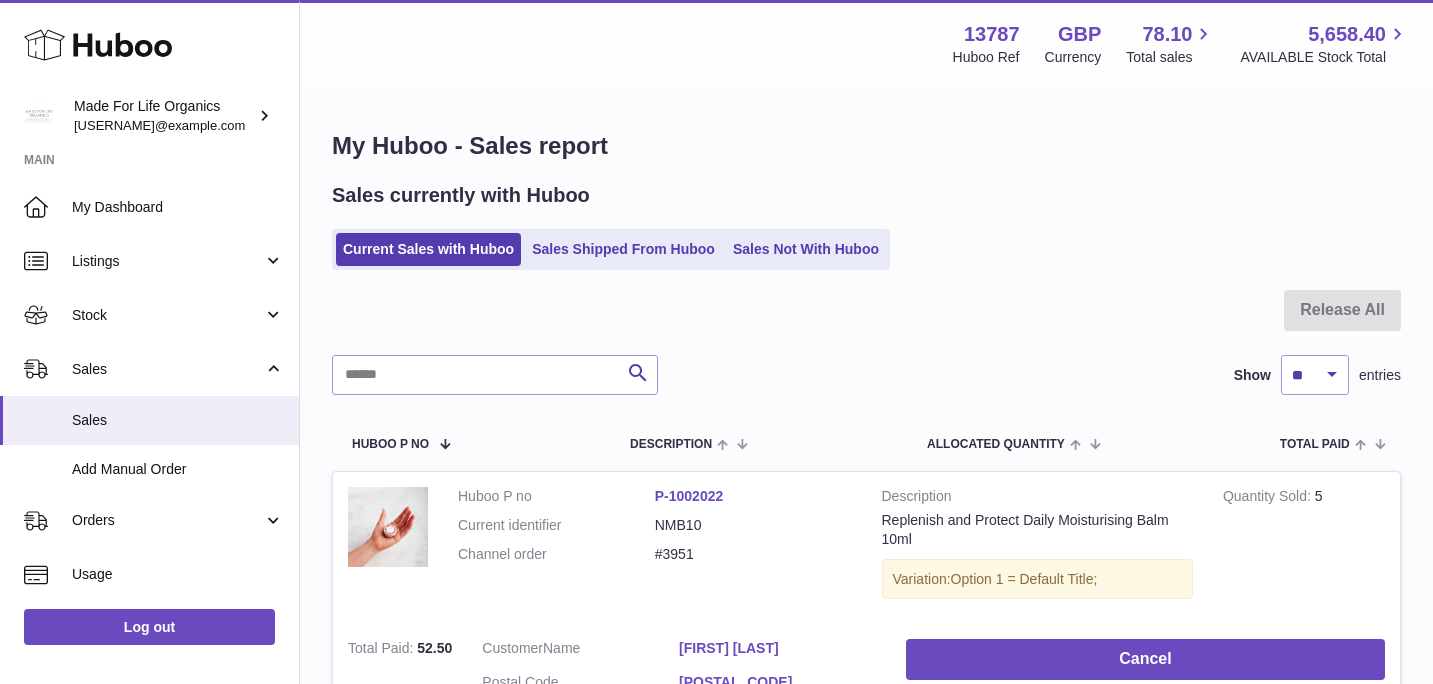 scroll, scrollTop: 0, scrollLeft: 0, axis: both 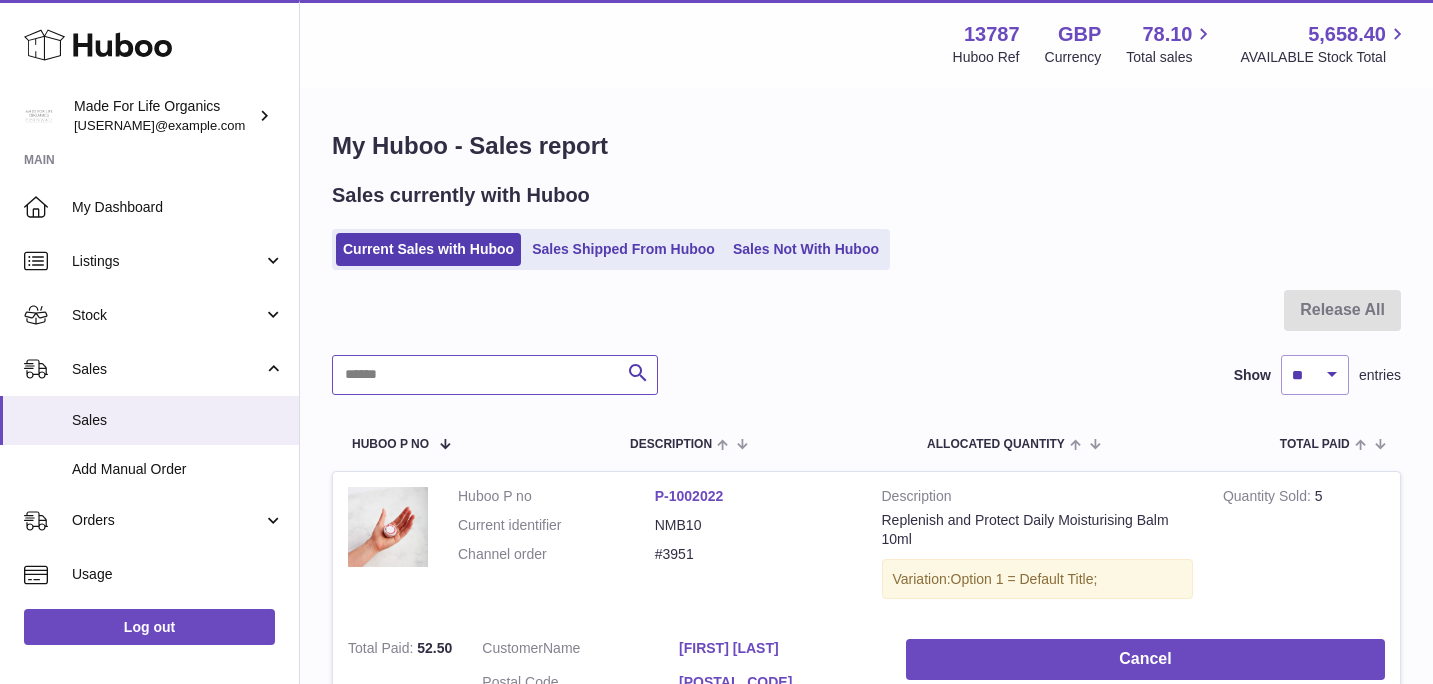click at bounding box center (495, 375) 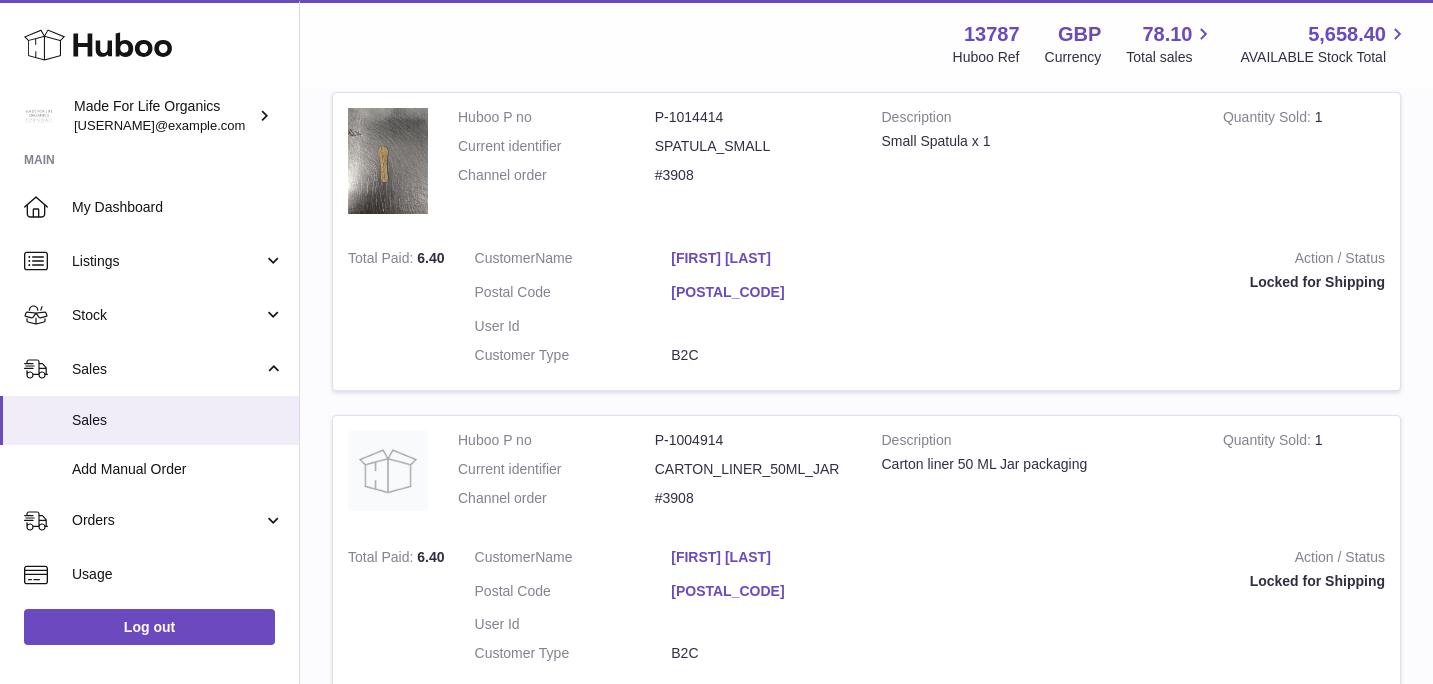 scroll, scrollTop: 386, scrollLeft: 0, axis: vertical 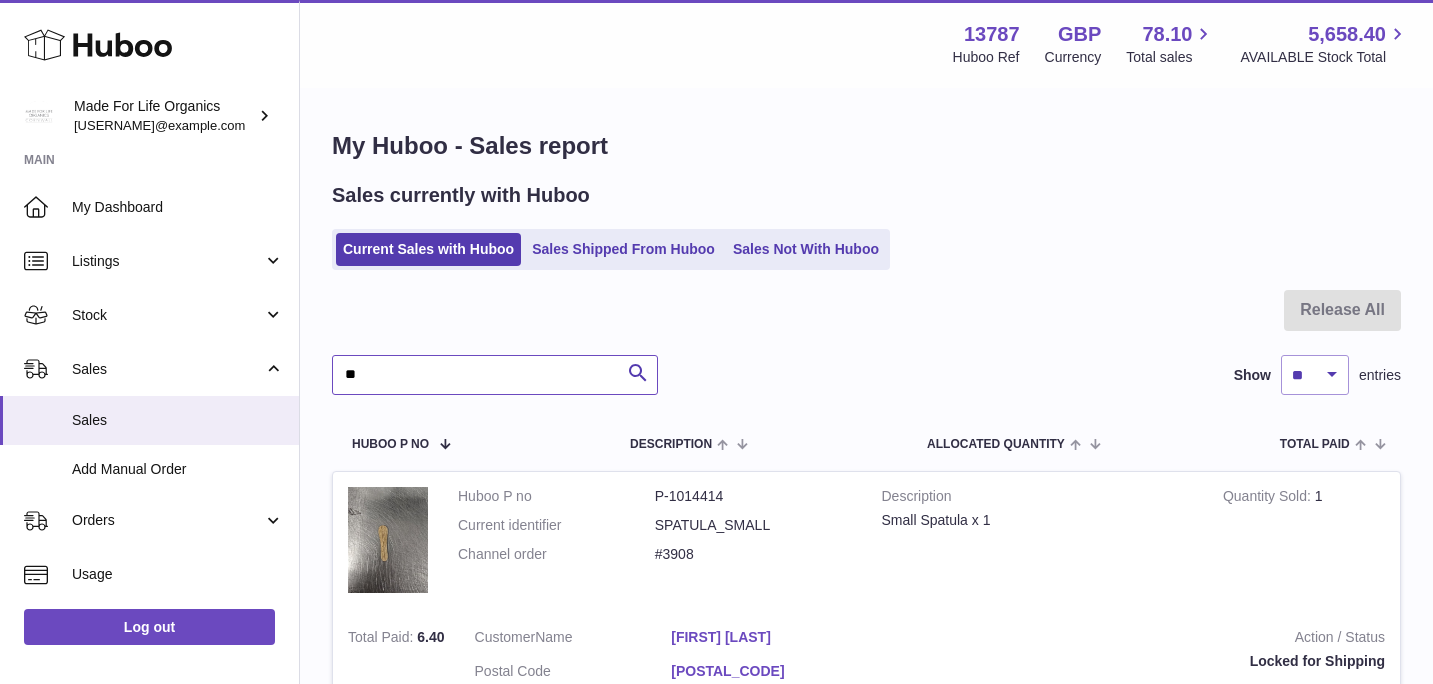 type on "*" 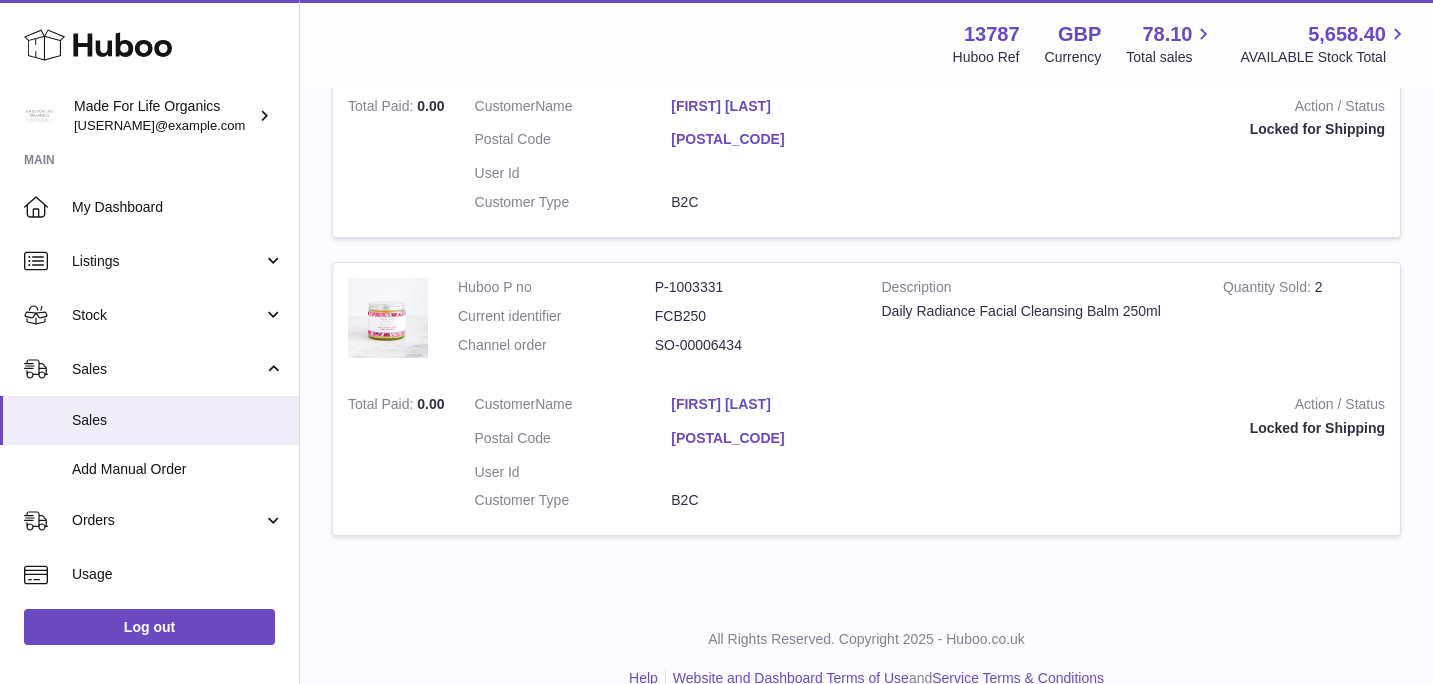 scroll, scrollTop: 539, scrollLeft: 0, axis: vertical 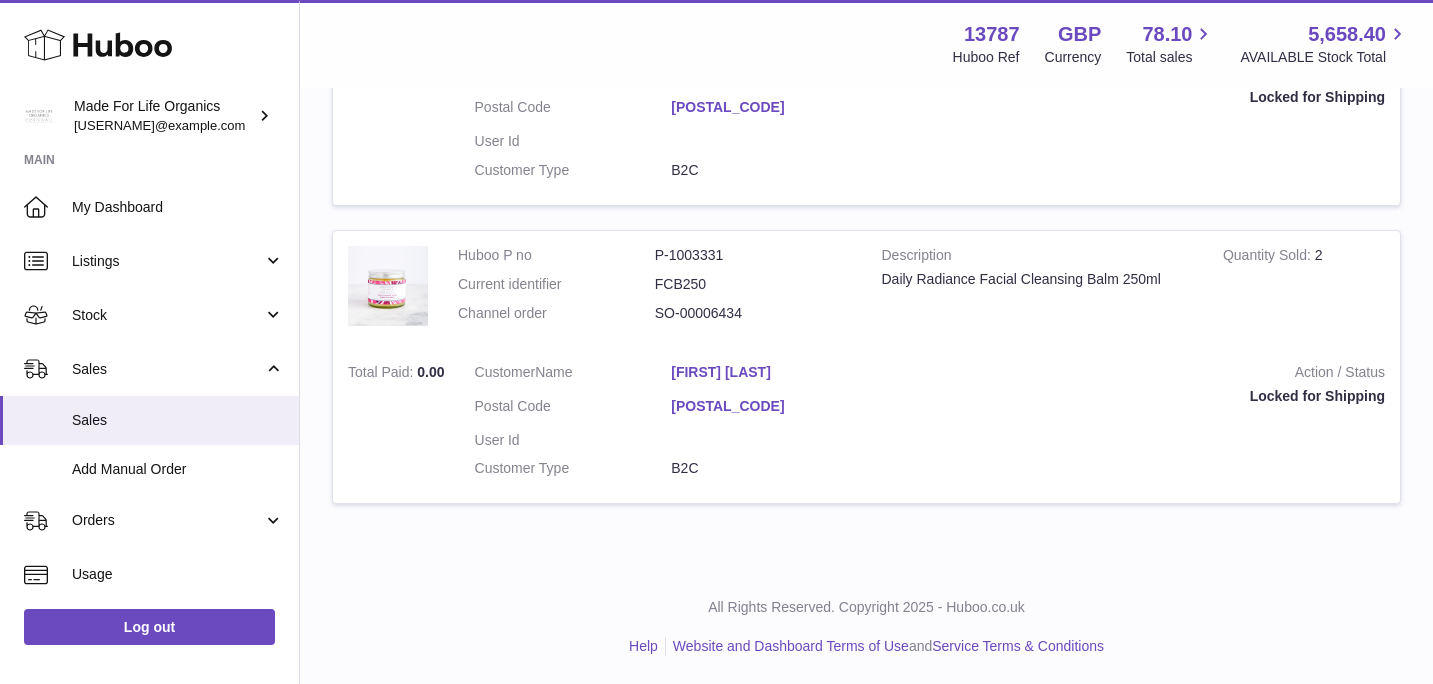 type on "****" 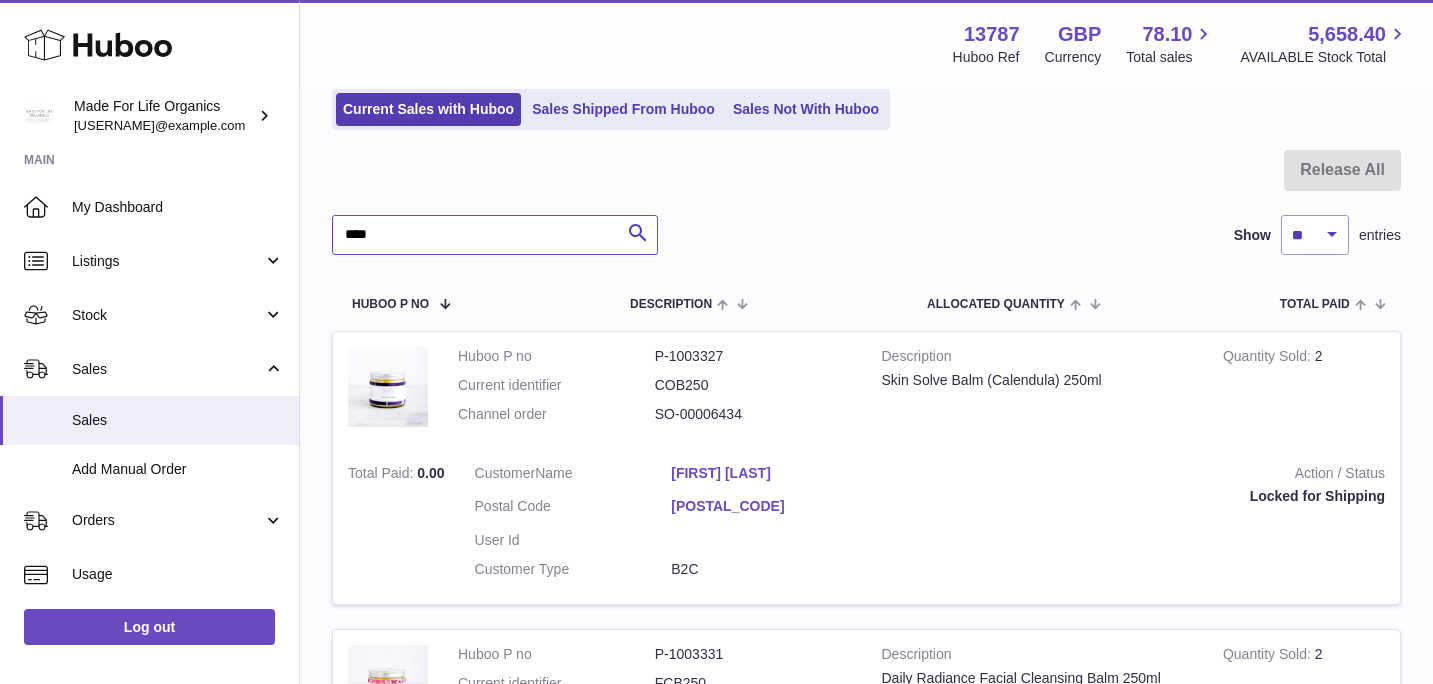 scroll, scrollTop: 0, scrollLeft: 0, axis: both 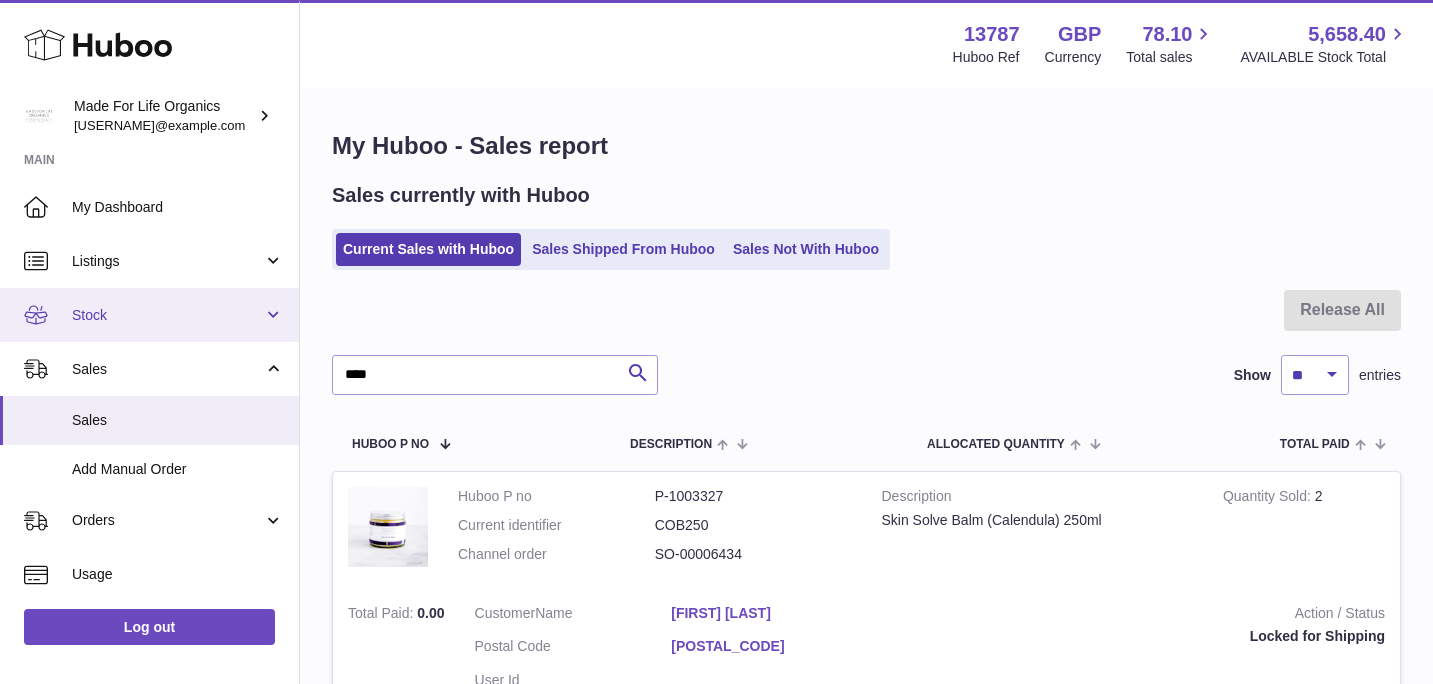 click on "Stock" at bounding box center (149, 315) 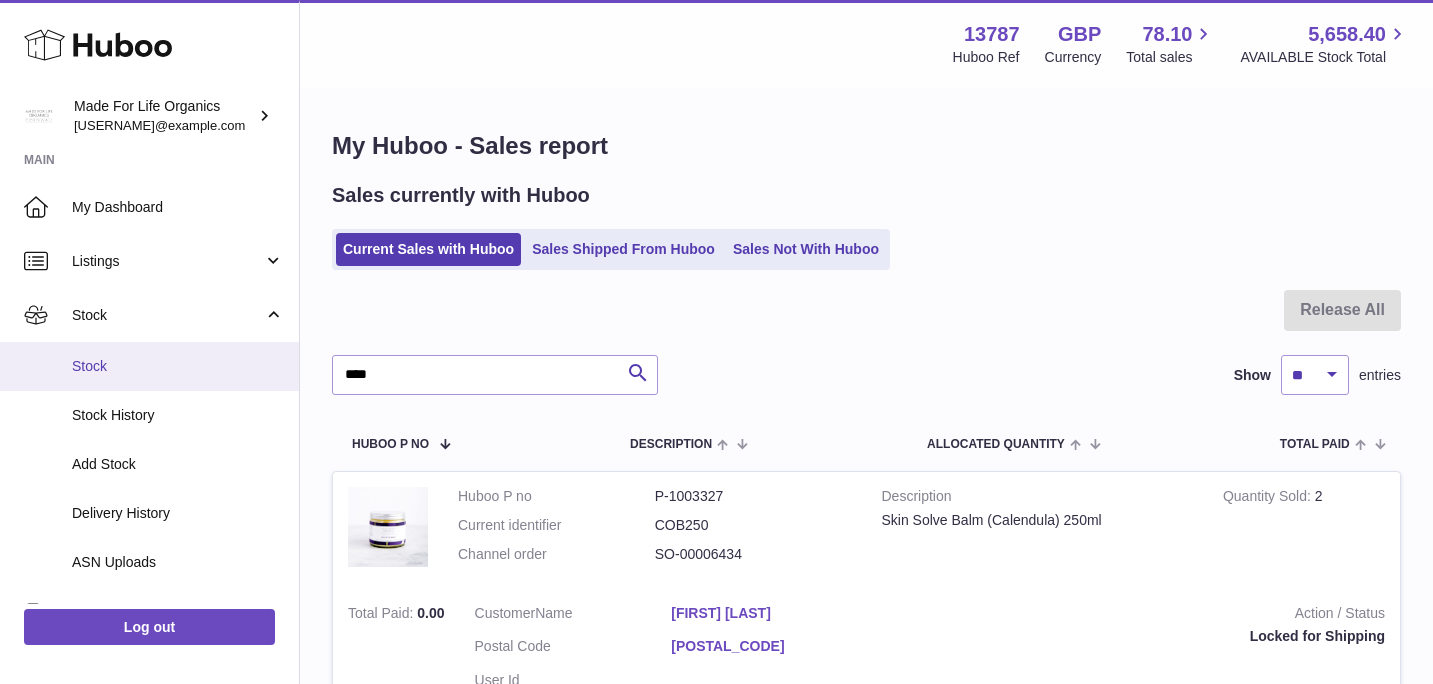 click on "Stock" at bounding box center [178, 366] 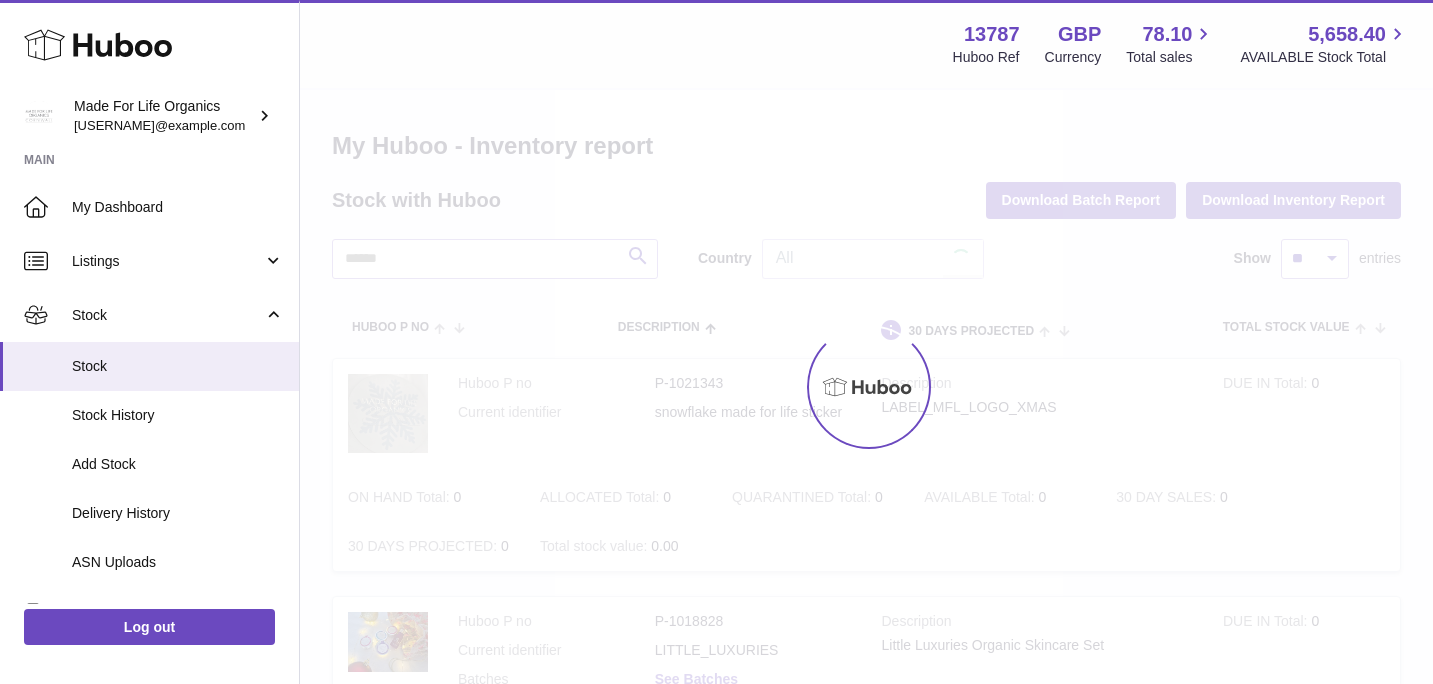 scroll, scrollTop: 0, scrollLeft: 0, axis: both 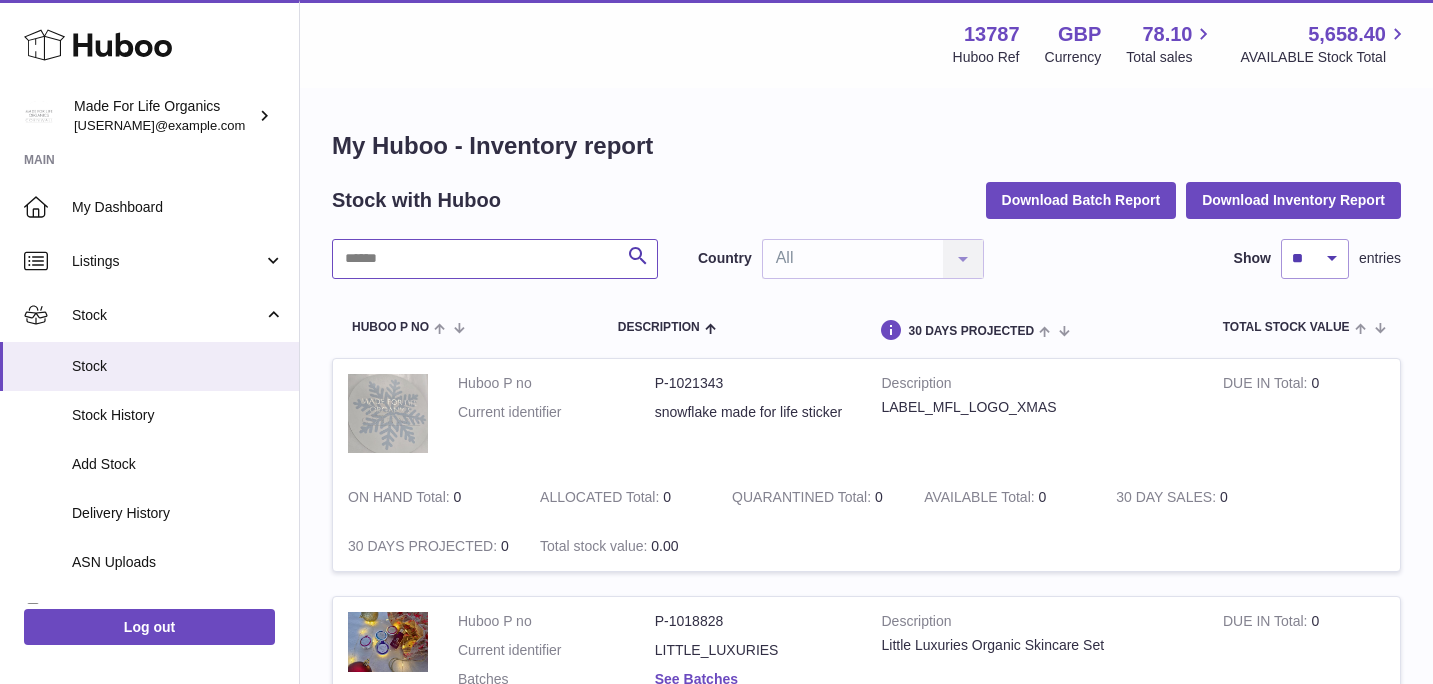 click at bounding box center [495, 259] 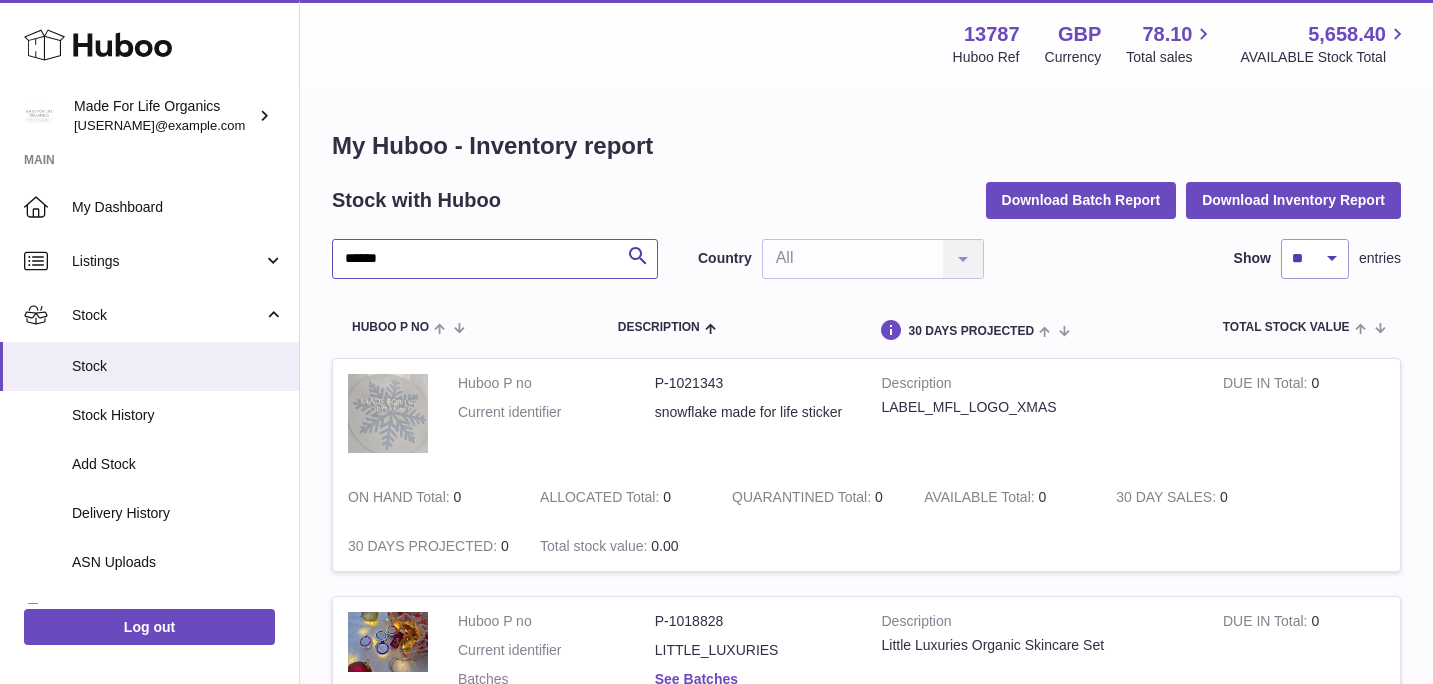 type on "******" 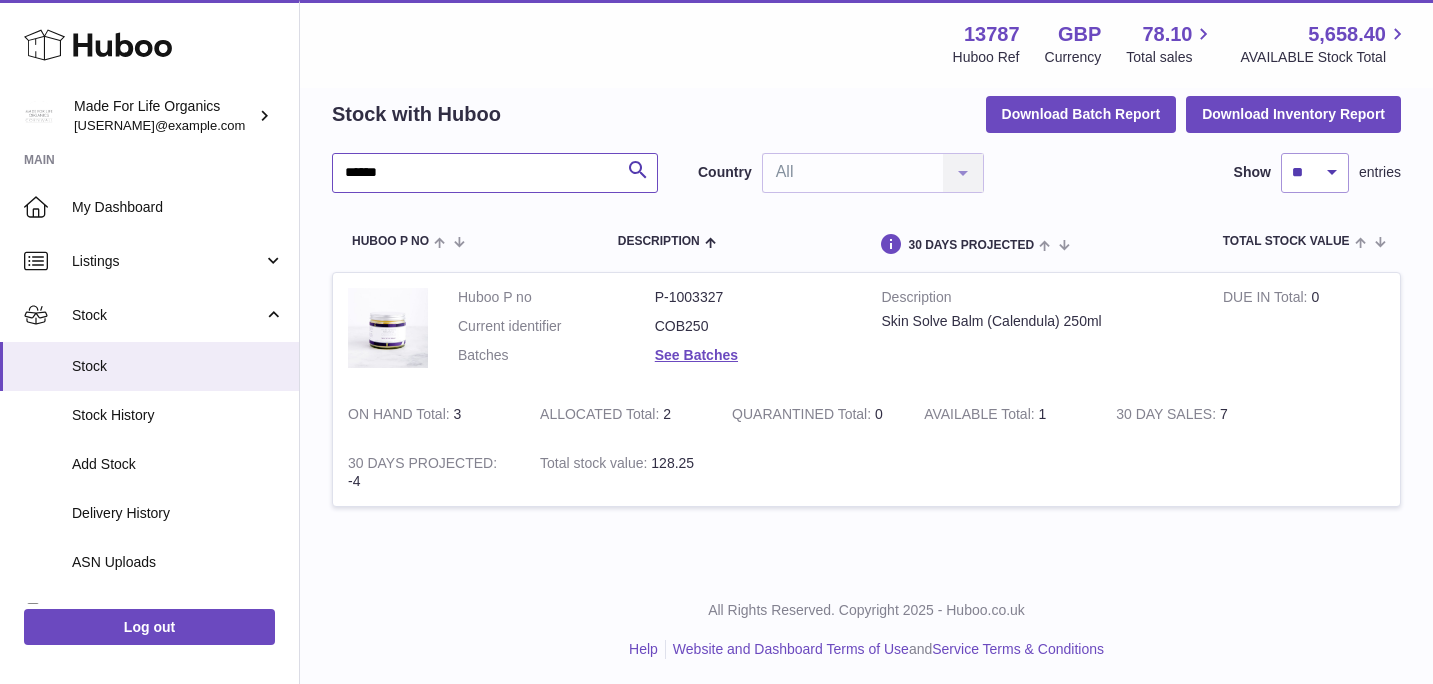 scroll, scrollTop: 87, scrollLeft: 0, axis: vertical 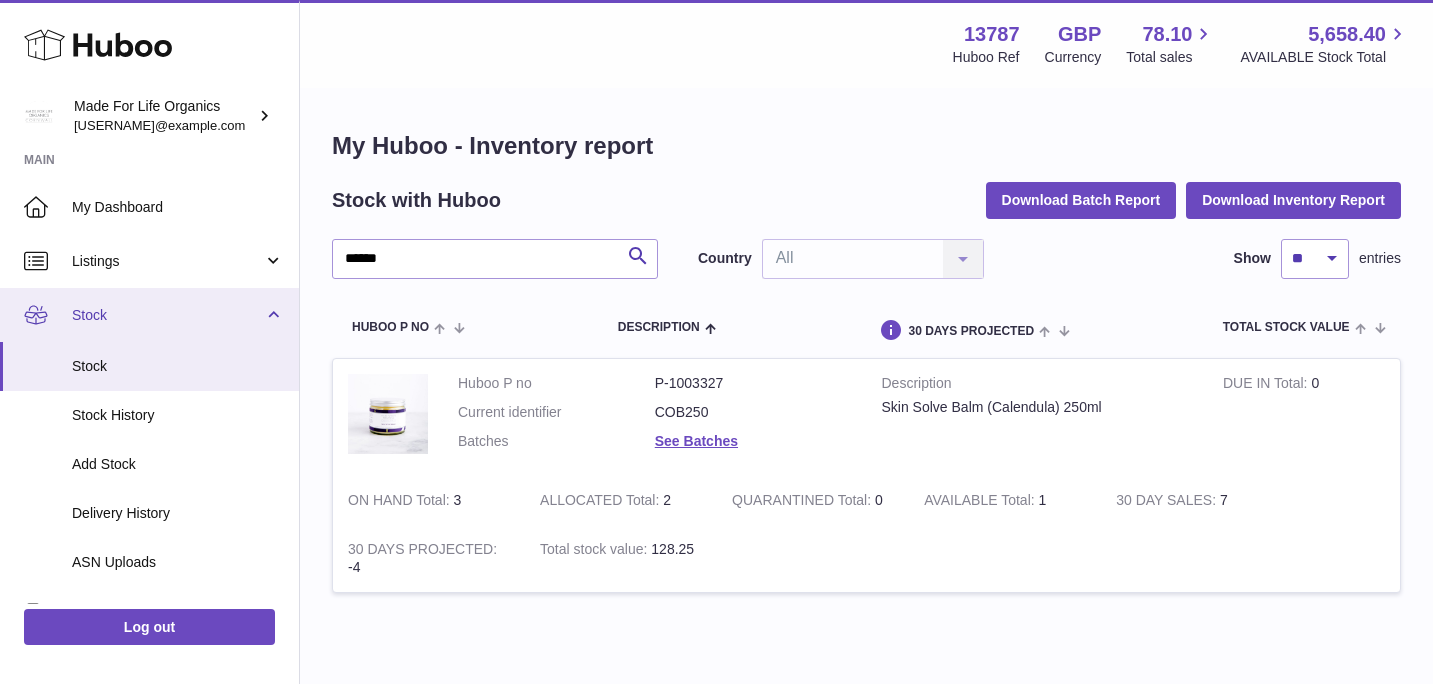 click on "Stock" at bounding box center (149, 315) 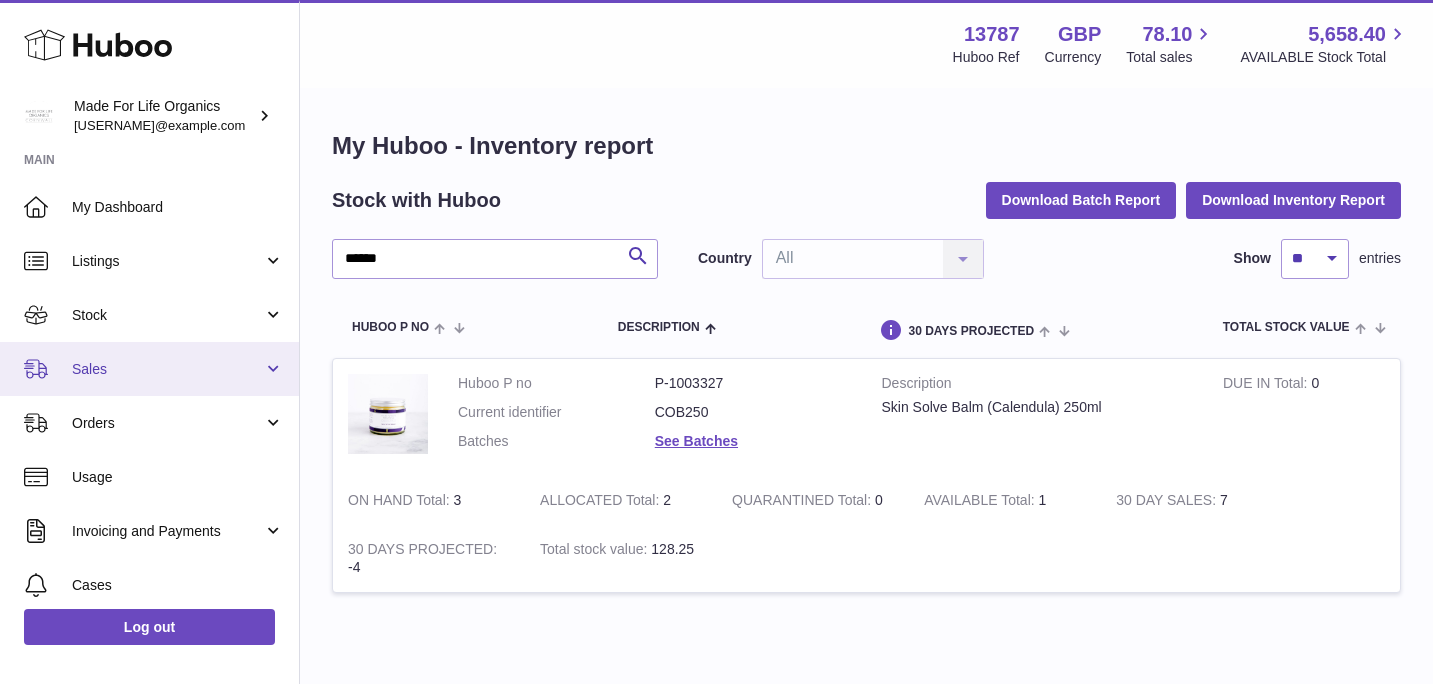 click on "Sales" at bounding box center [167, 369] 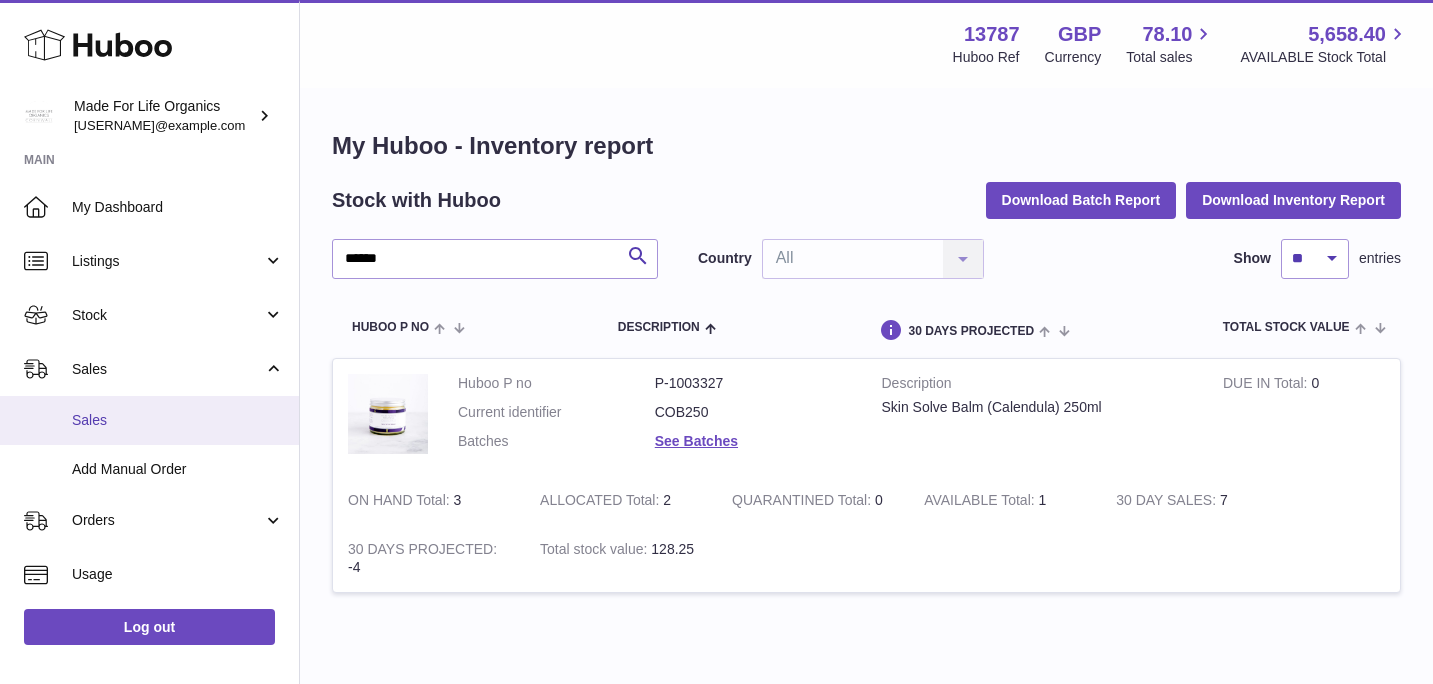 click on "Sales" at bounding box center [178, 420] 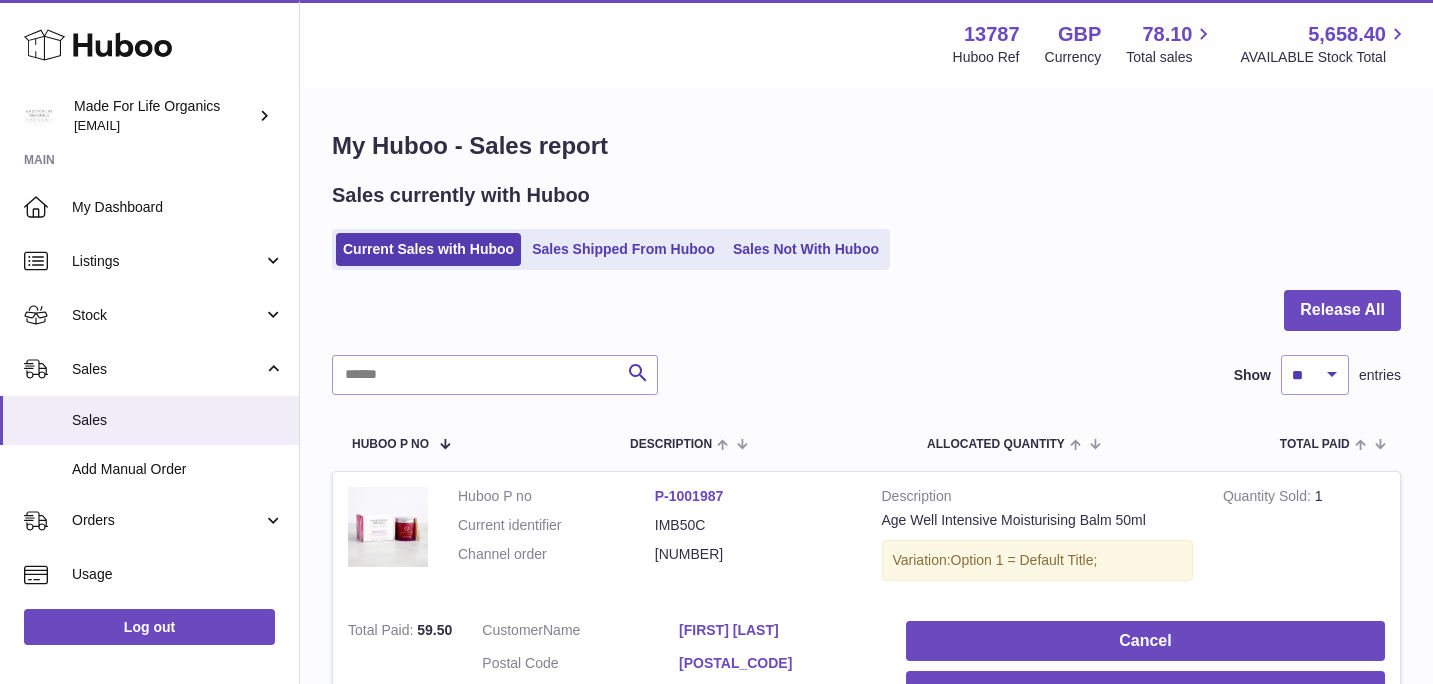 scroll, scrollTop: 0, scrollLeft: 0, axis: both 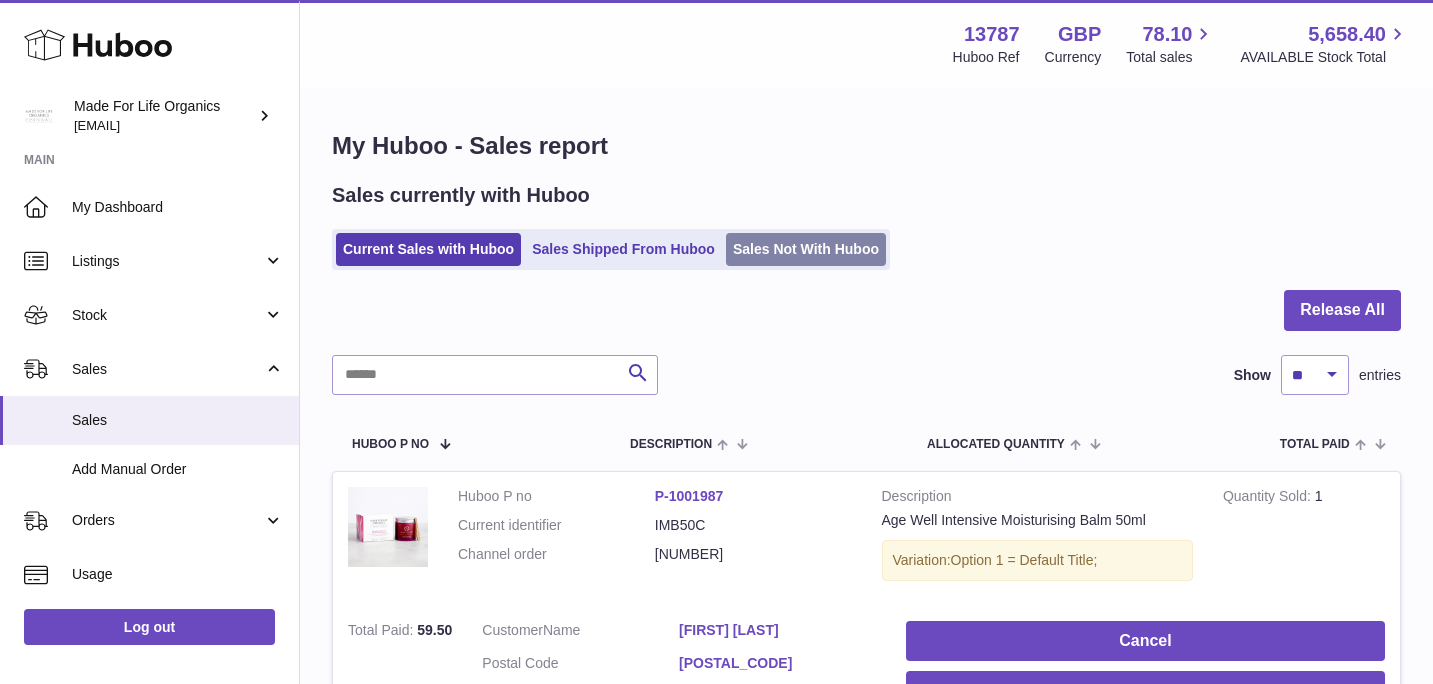click on "Sales Not With Huboo" at bounding box center [806, 249] 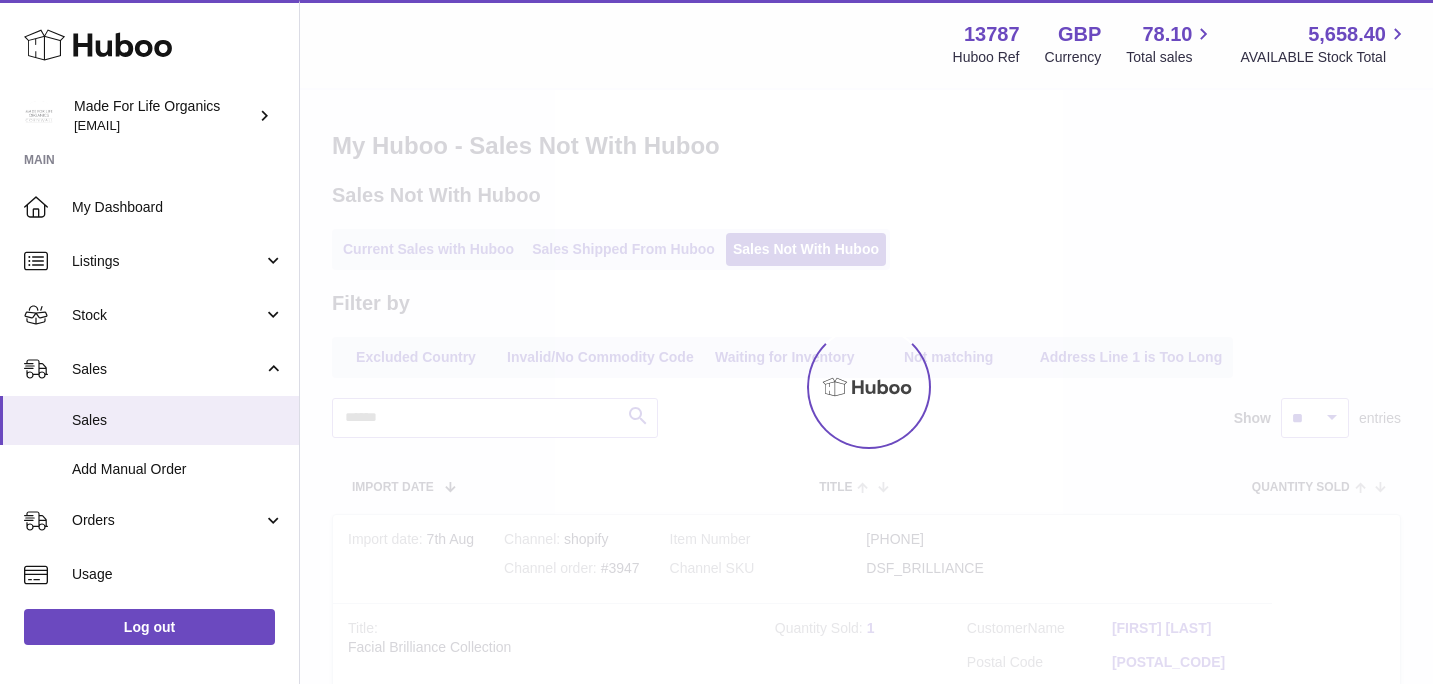 scroll, scrollTop: 0, scrollLeft: 0, axis: both 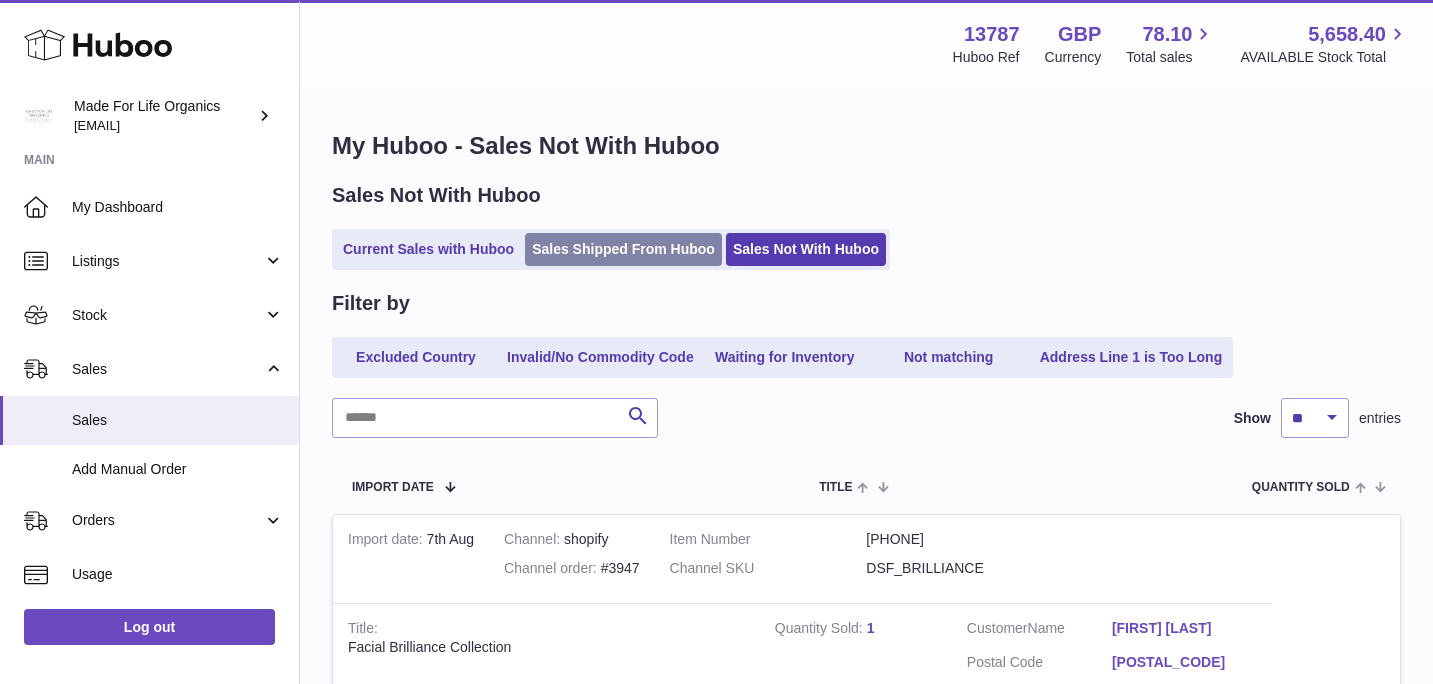 click on "Sales Shipped From Huboo" at bounding box center (623, 249) 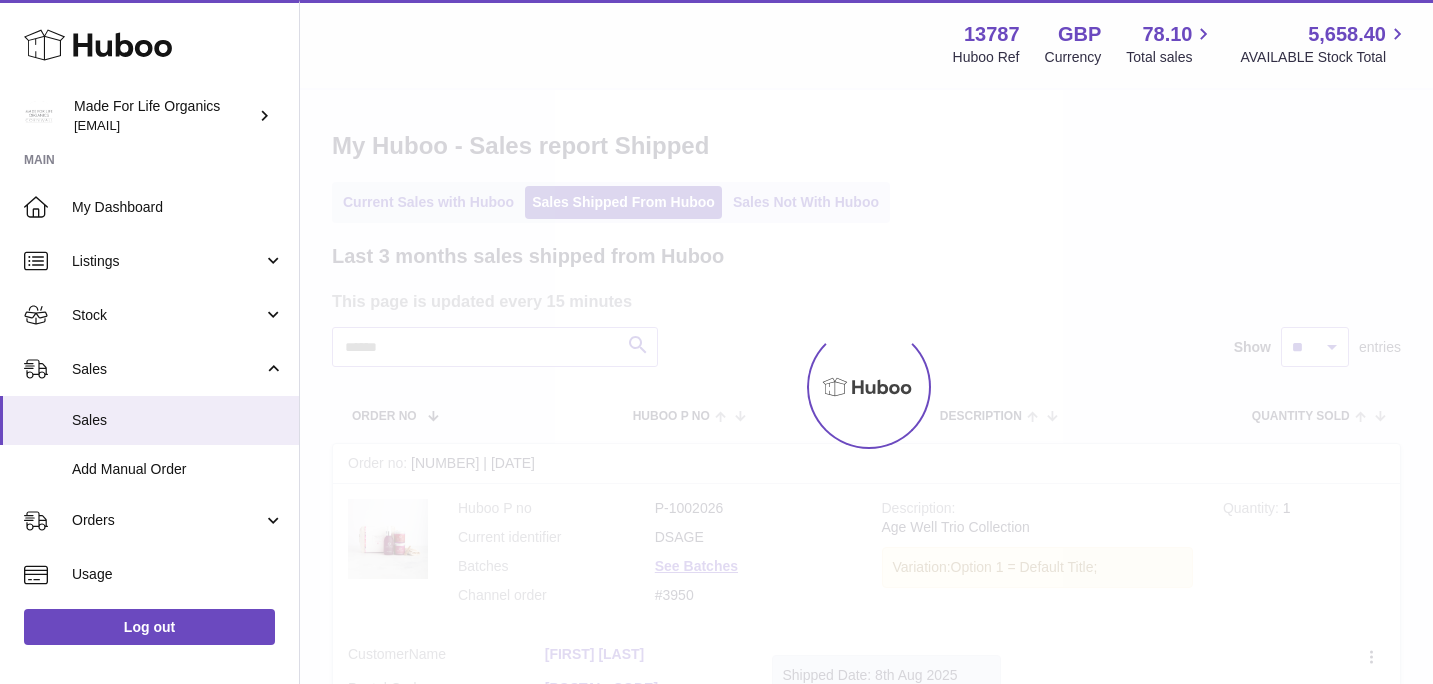 scroll, scrollTop: 0, scrollLeft: 0, axis: both 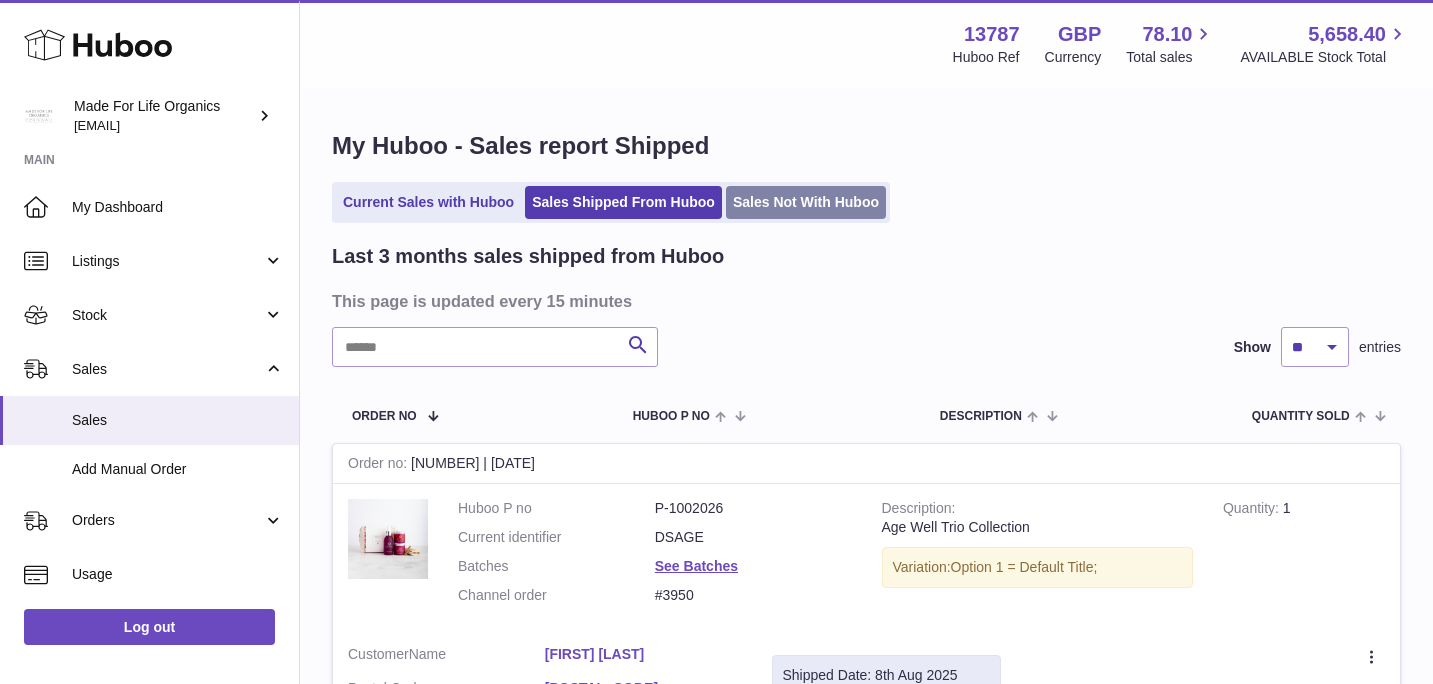 click on "Sales Not With Huboo" at bounding box center (806, 202) 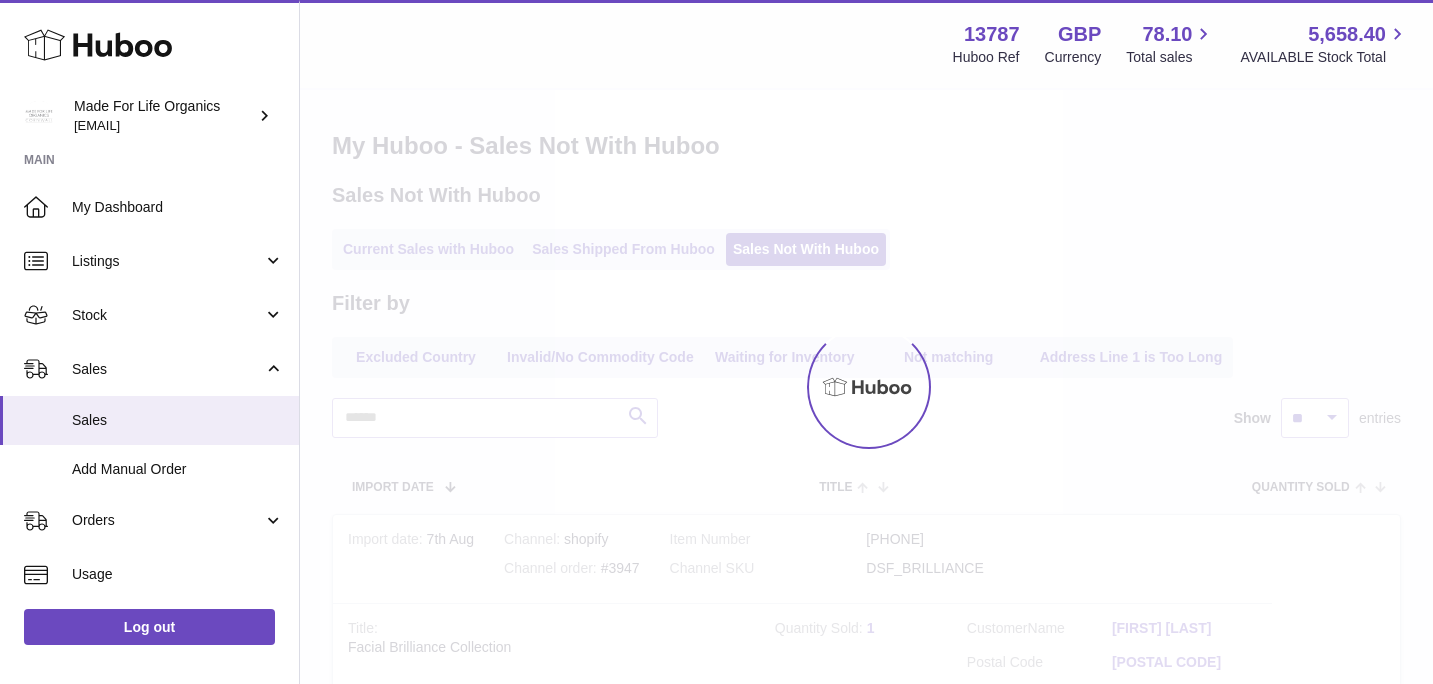 scroll, scrollTop: 0, scrollLeft: 0, axis: both 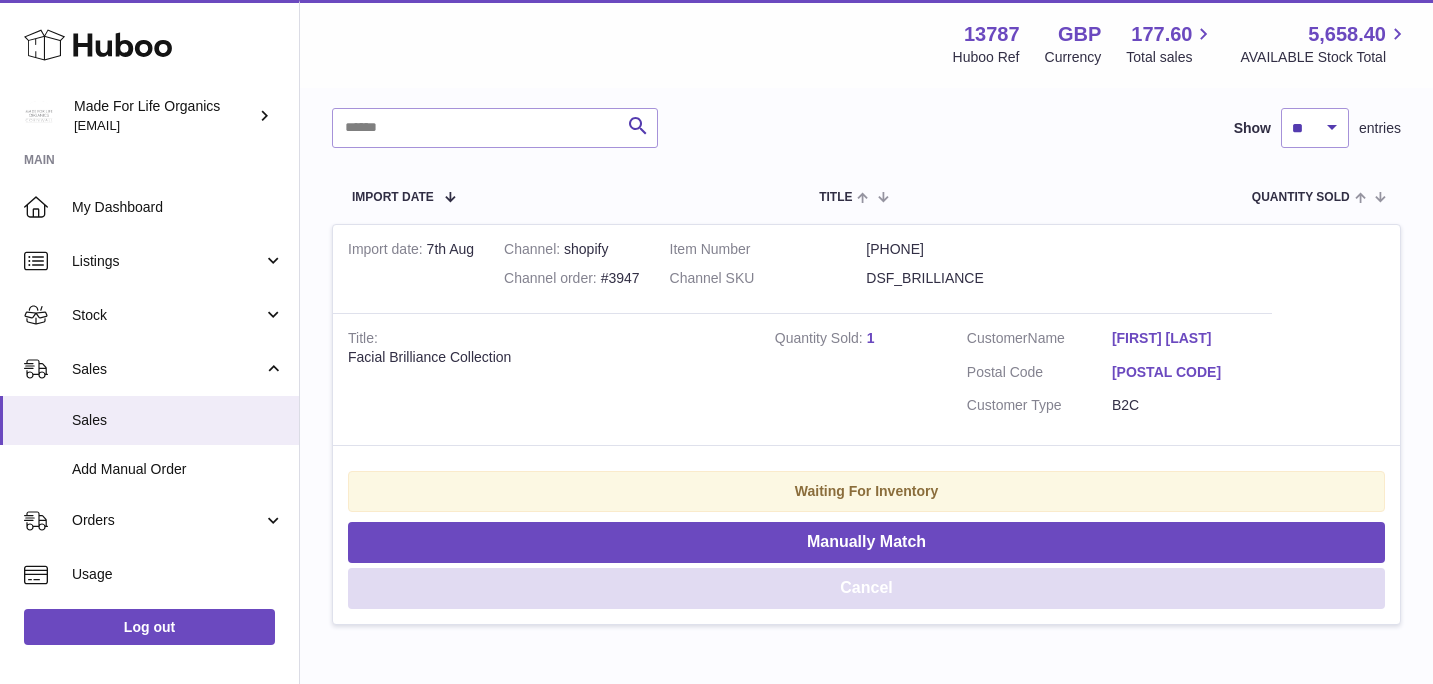 click on "Cancel" at bounding box center [866, 588] 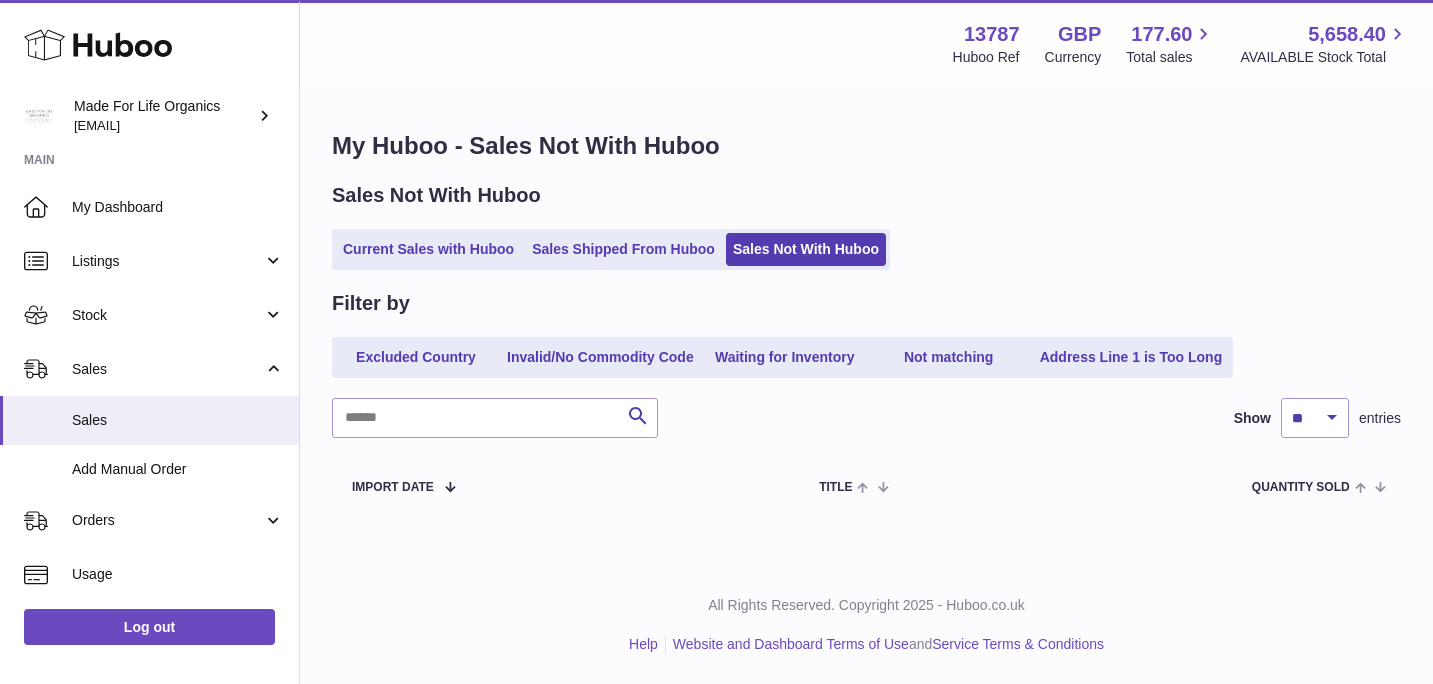 scroll, scrollTop: 0, scrollLeft: 0, axis: both 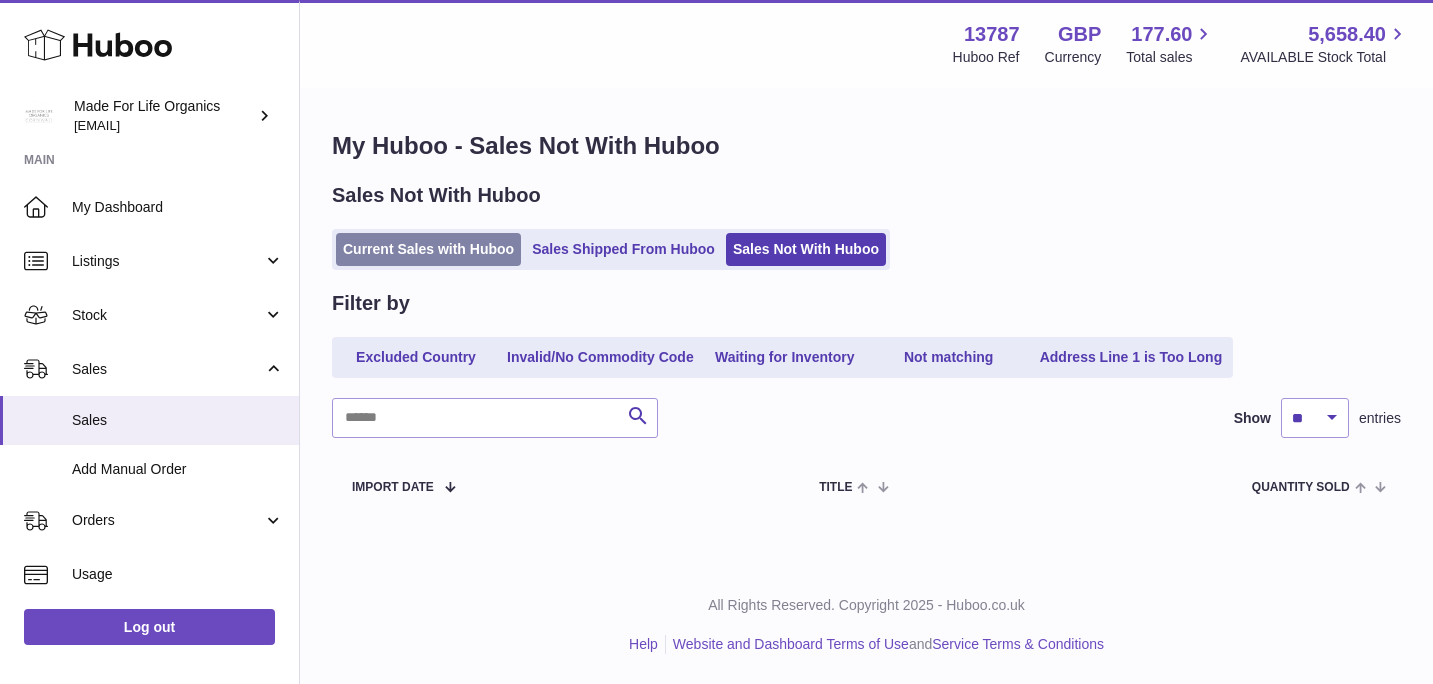 click on "Current Sales with Huboo" at bounding box center [428, 249] 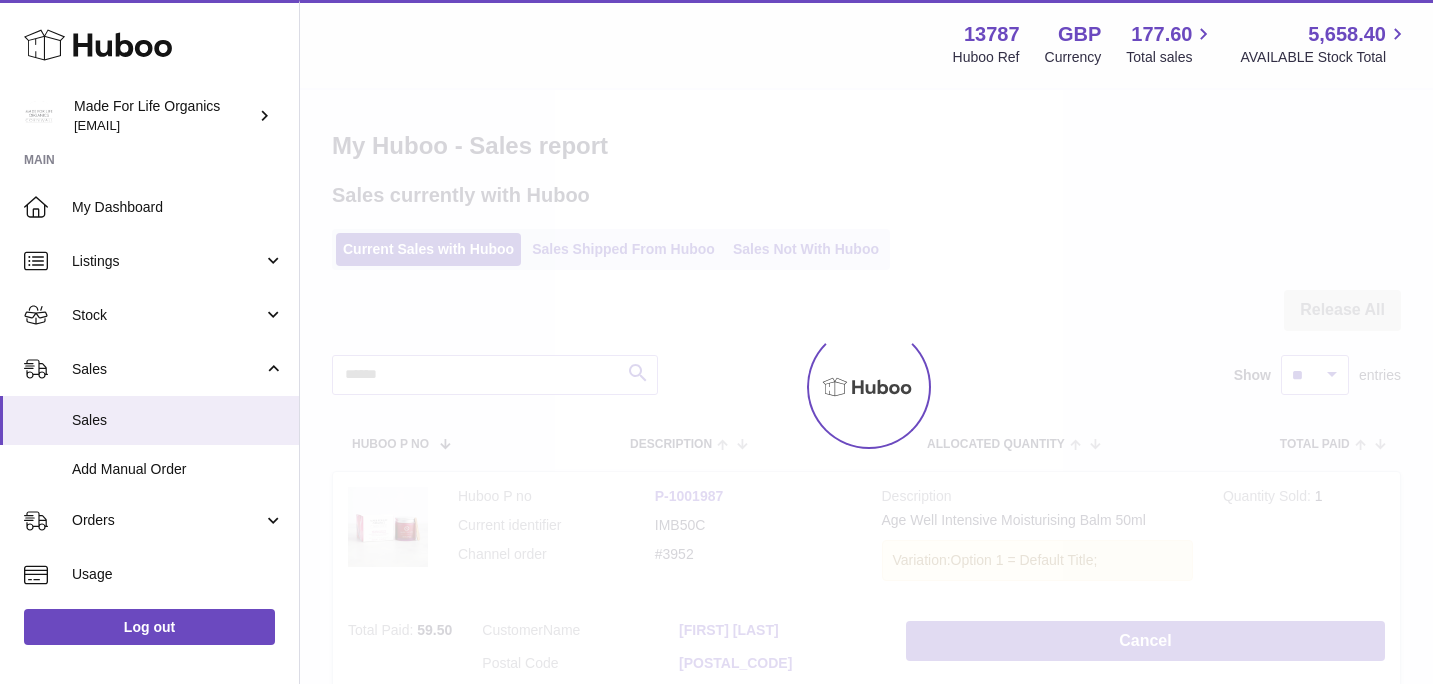 scroll, scrollTop: 0, scrollLeft: 0, axis: both 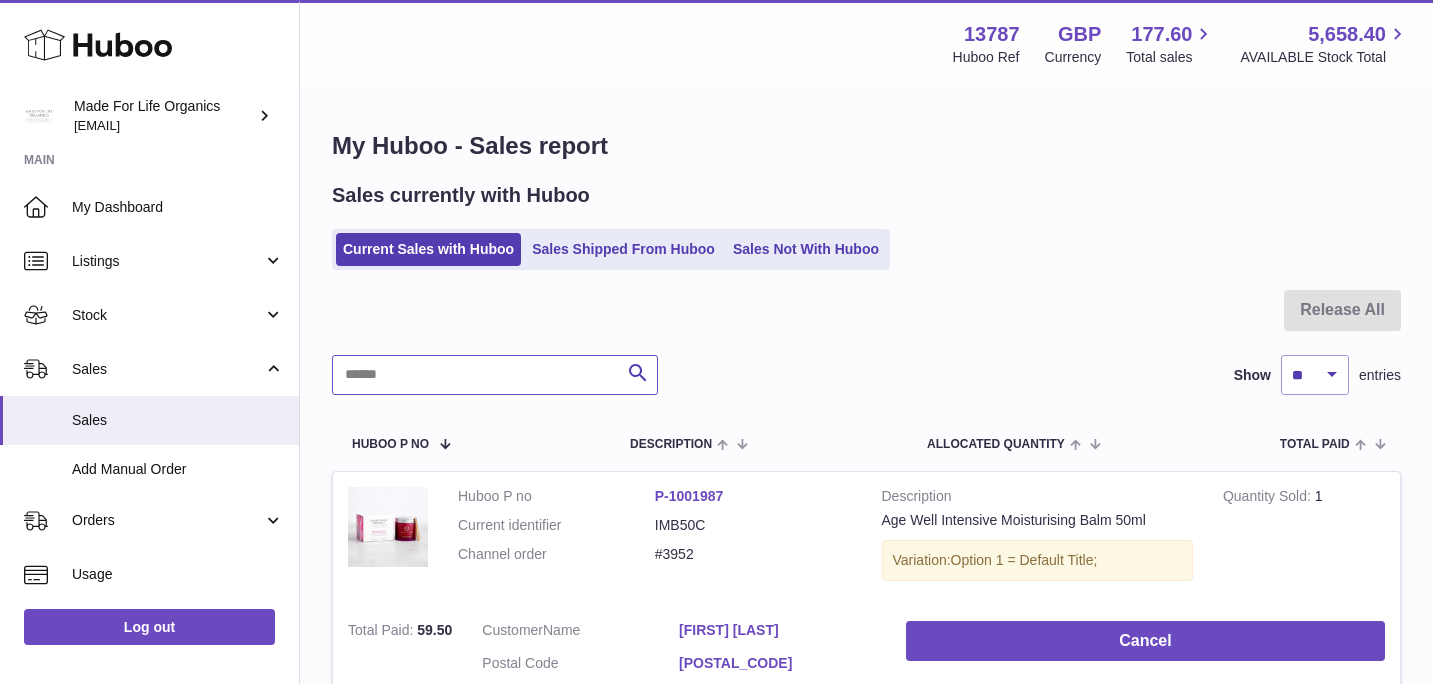 click at bounding box center [495, 375] 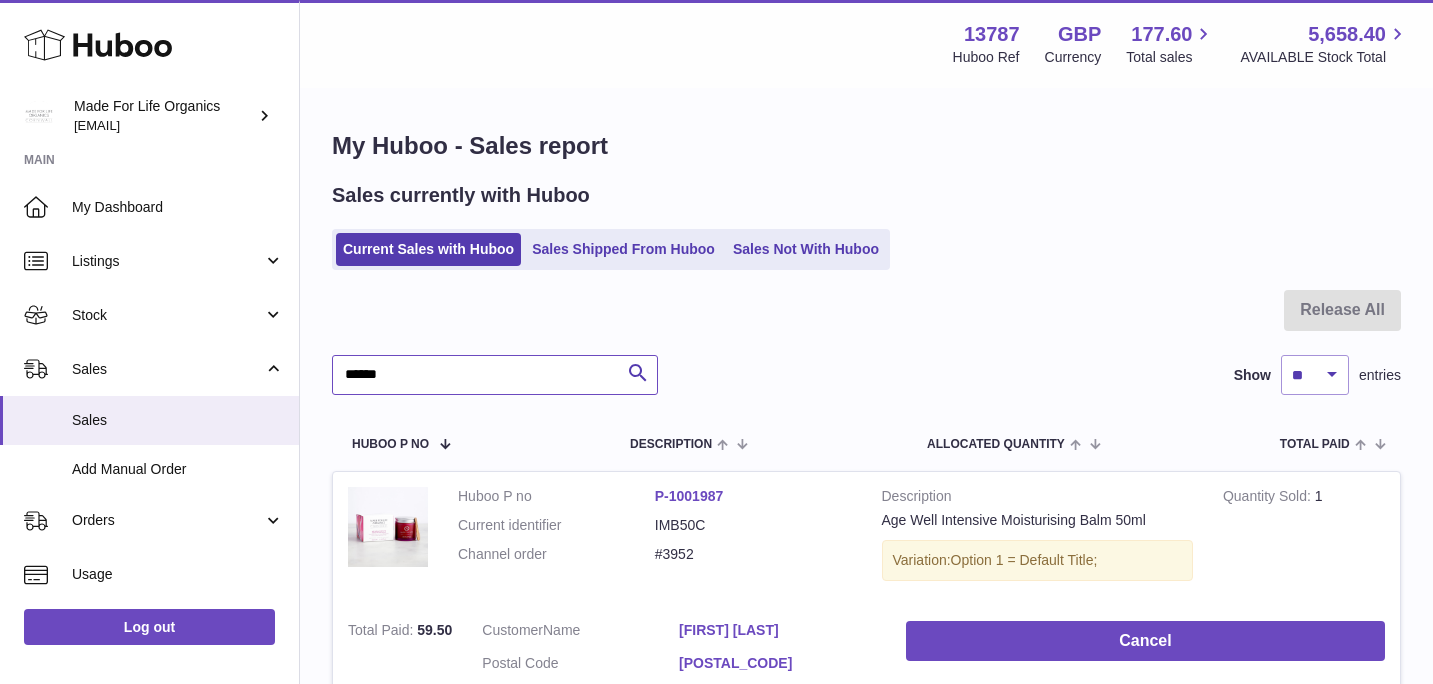 type on "******" 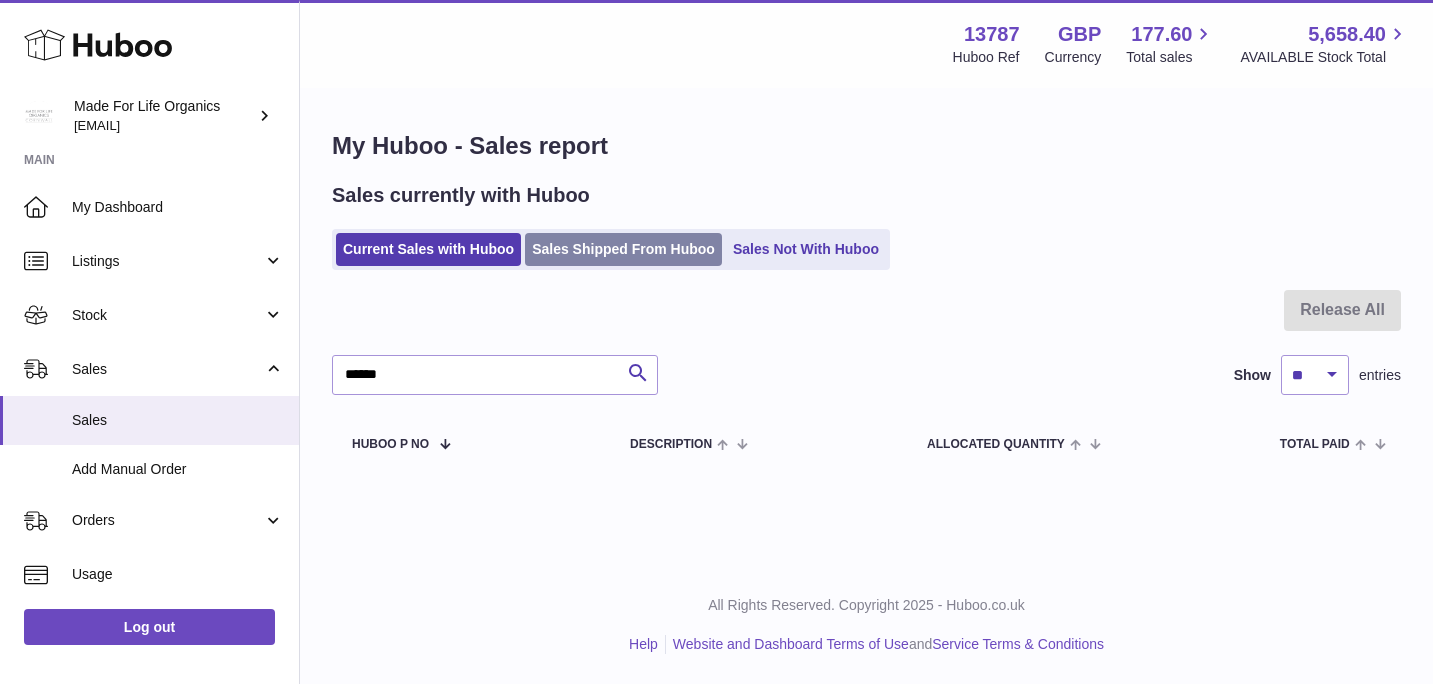 click on "Sales Shipped From Huboo" at bounding box center (623, 249) 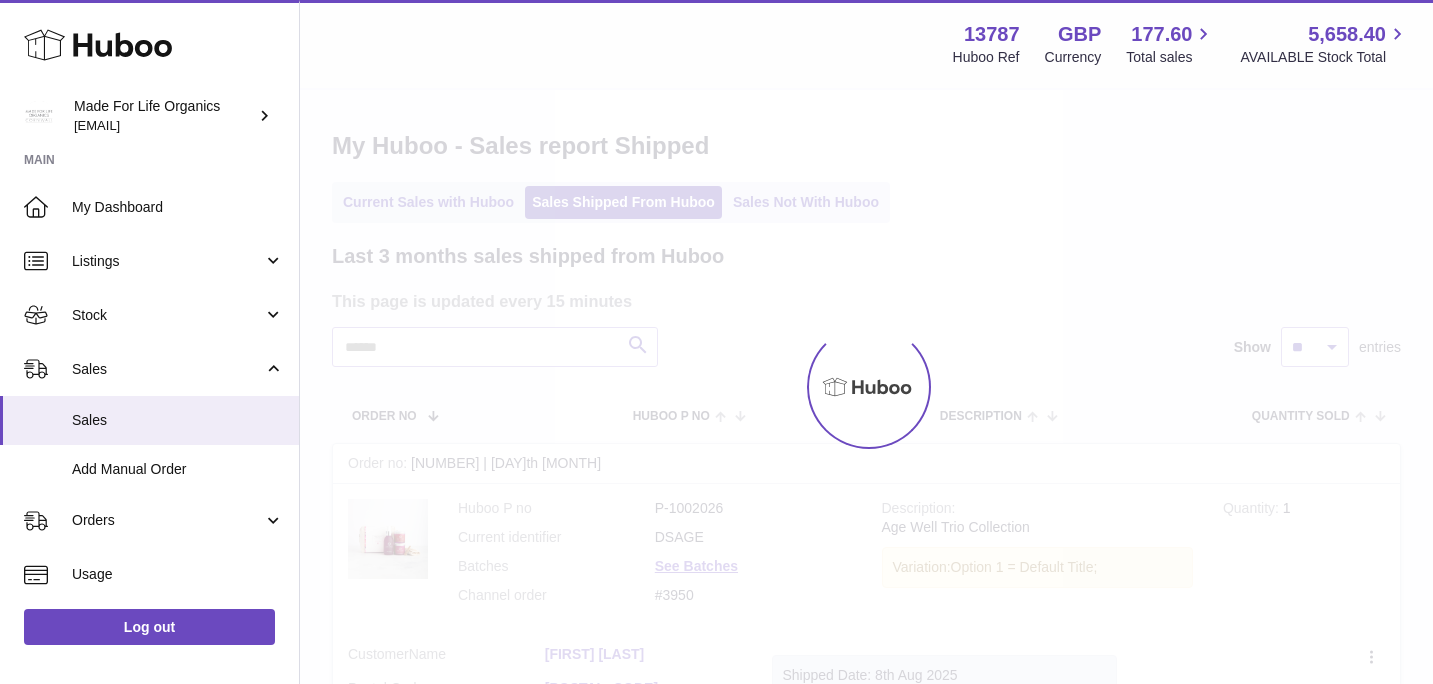 scroll, scrollTop: 0, scrollLeft: 0, axis: both 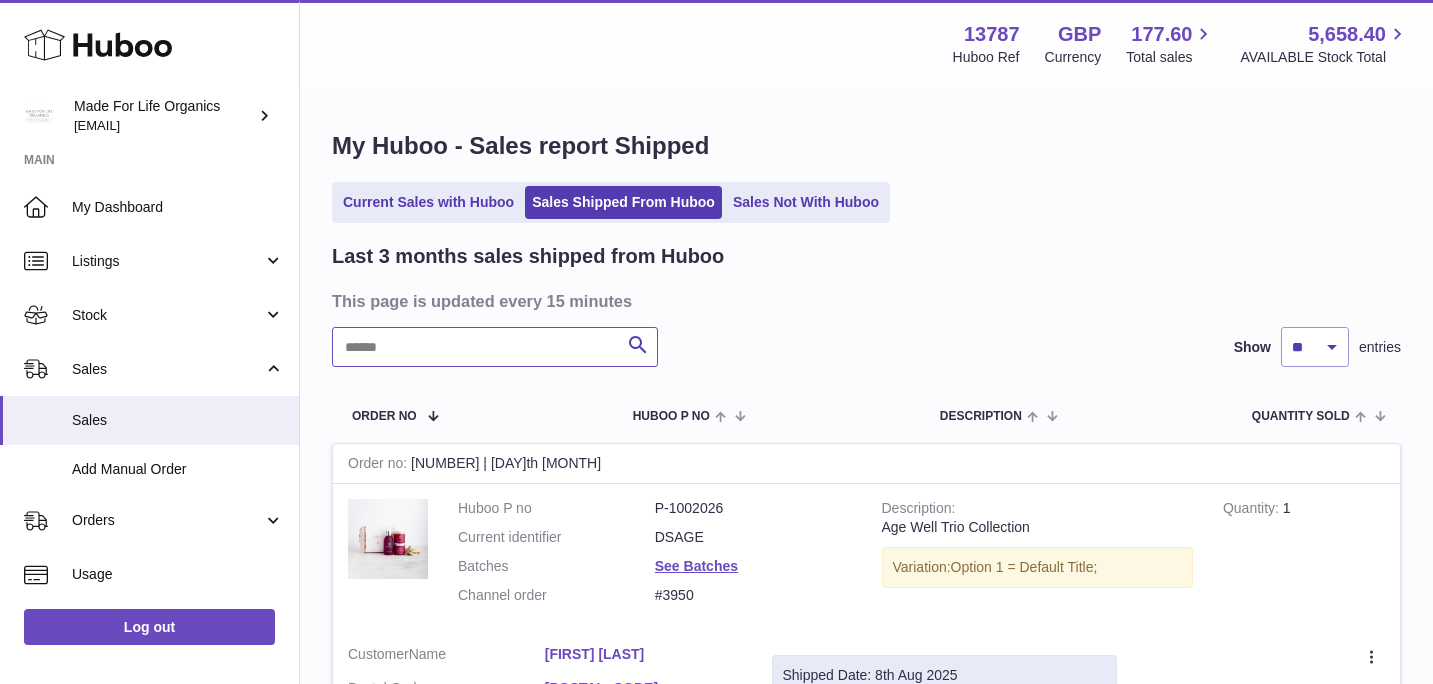click at bounding box center (495, 347) 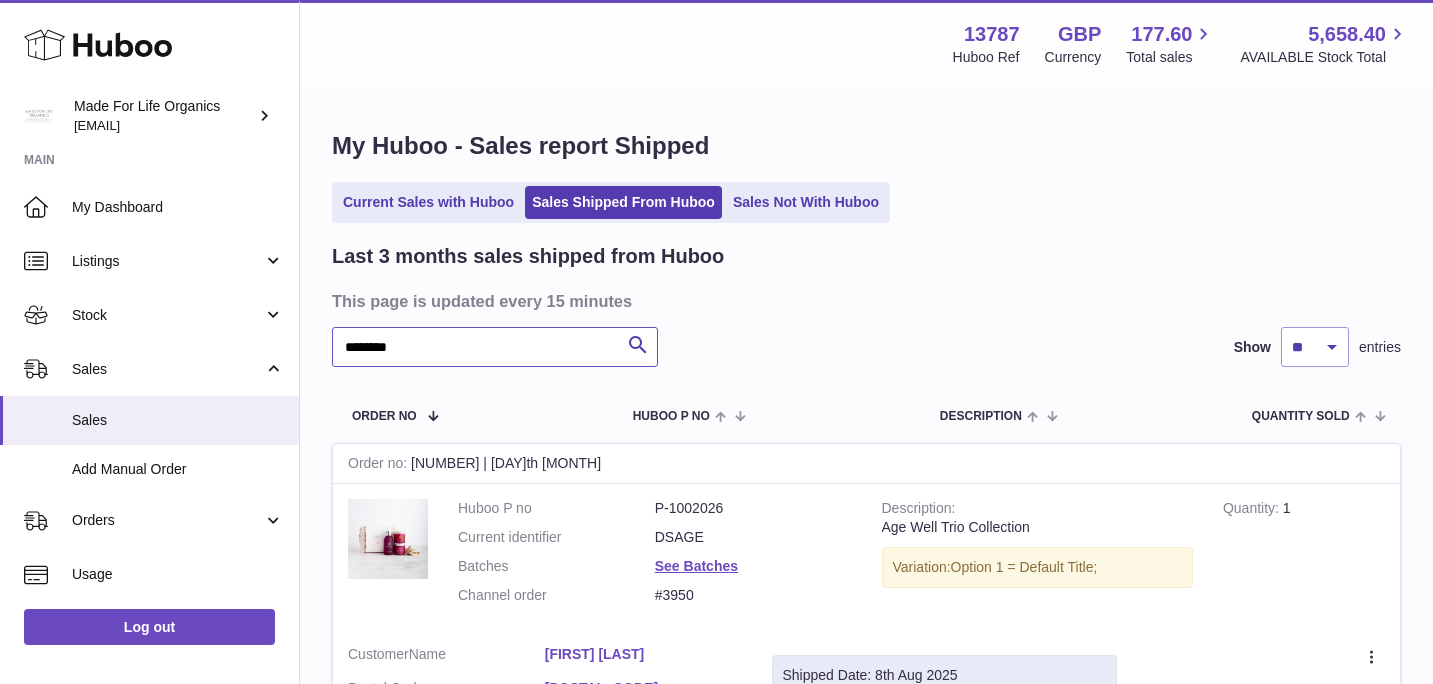 type on "********" 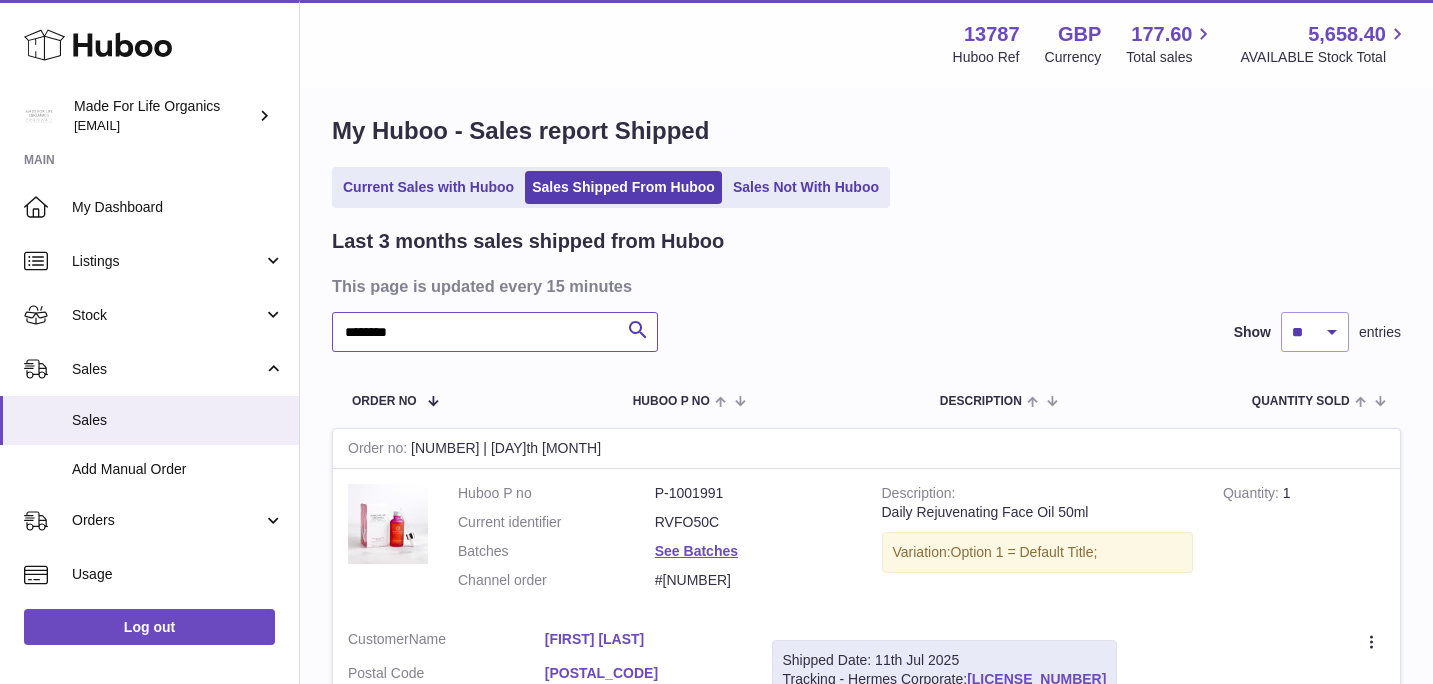 scroll, scrollTop: 0, scrollLeft: 0, axis: both 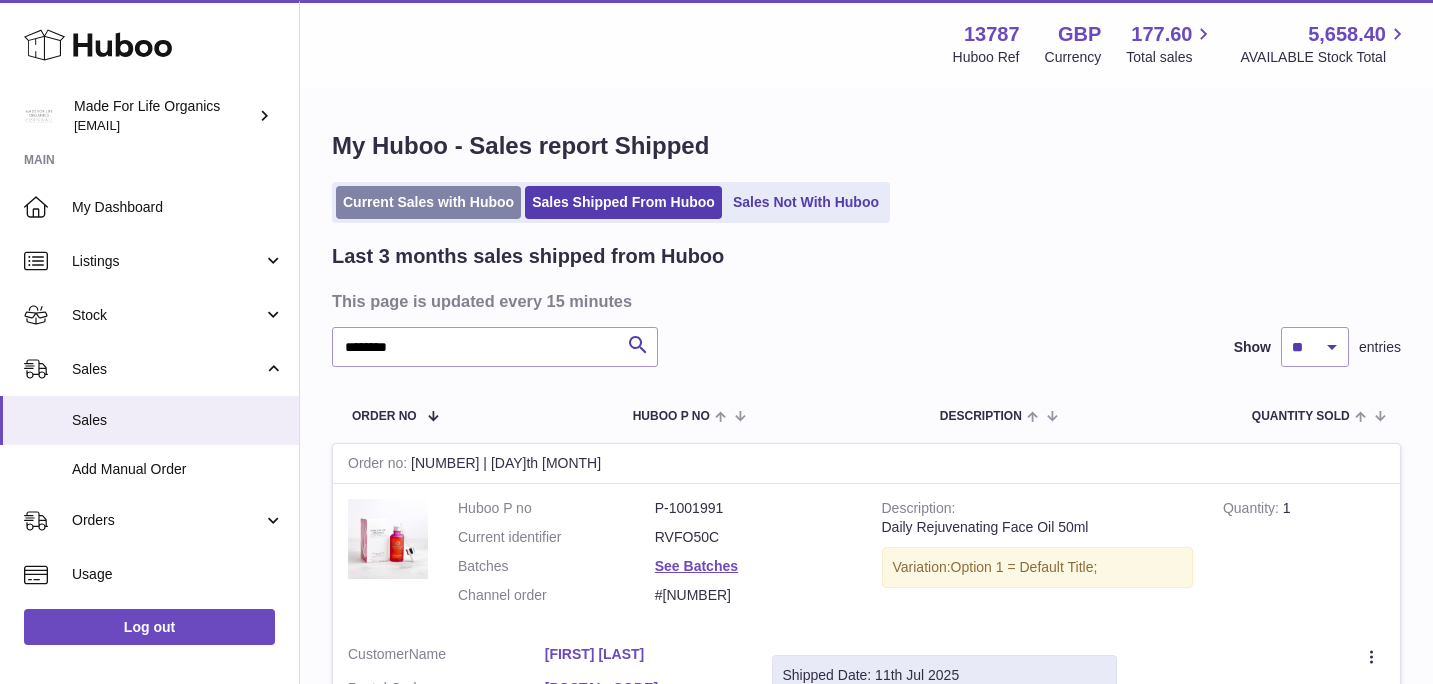 click on "Current Sales with Huboo" at bounding box center (428, 202) 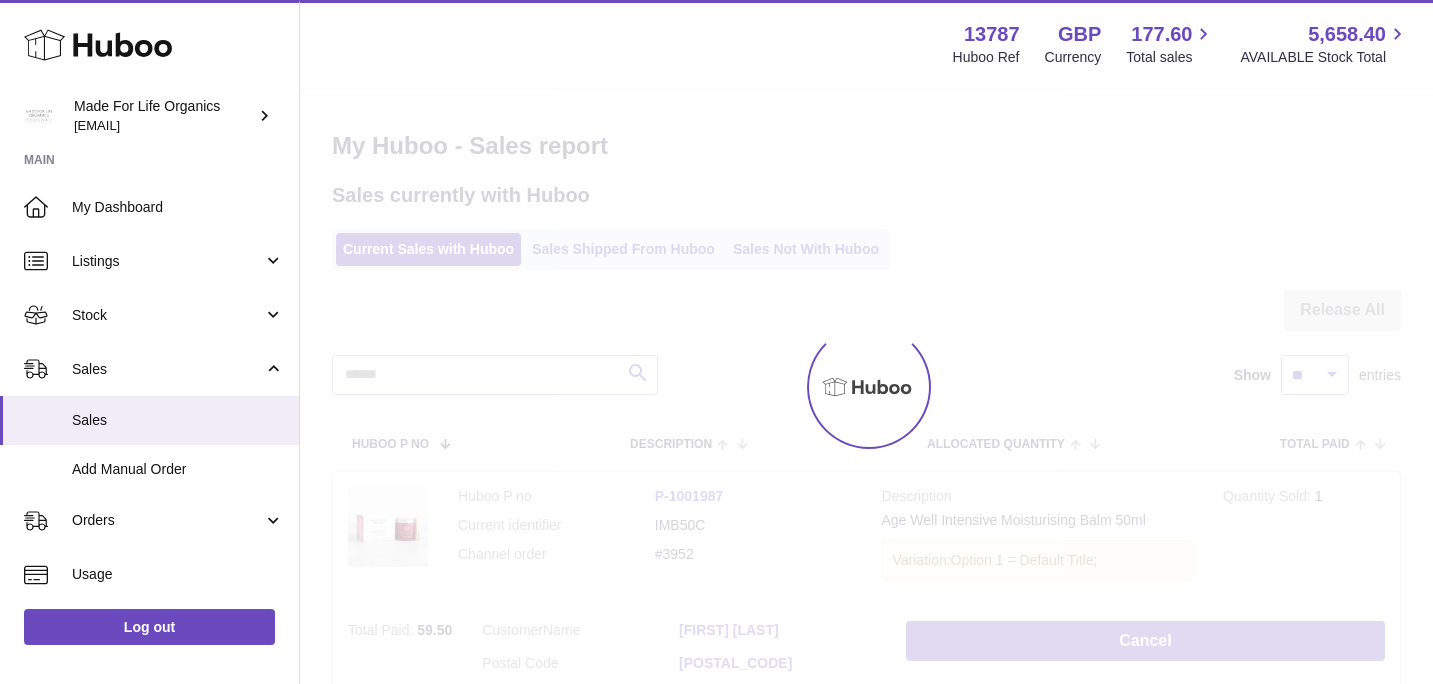 scroll, scrollTop: 0, scrollLeft: 0, axis: both 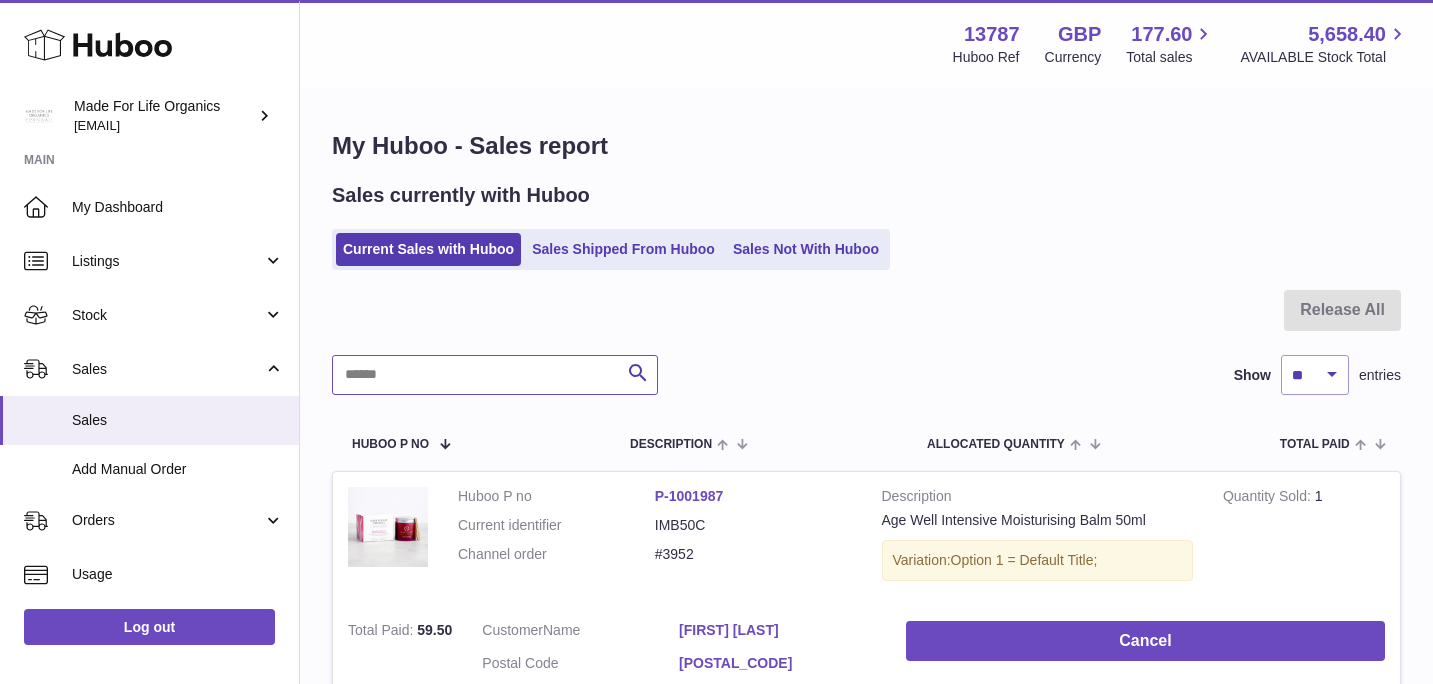click at bounding box center (495, 375) 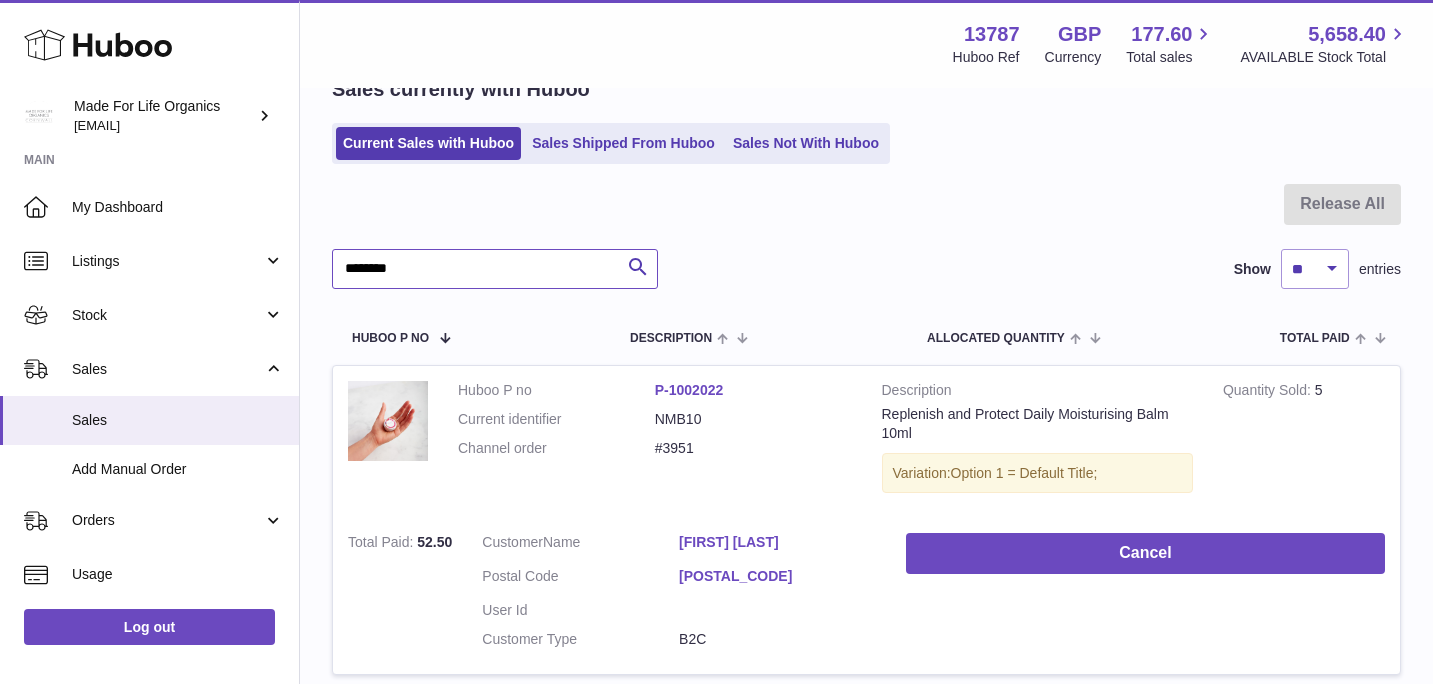 scroll, scrollTop: 0, scrollLeft: 0, axis: both 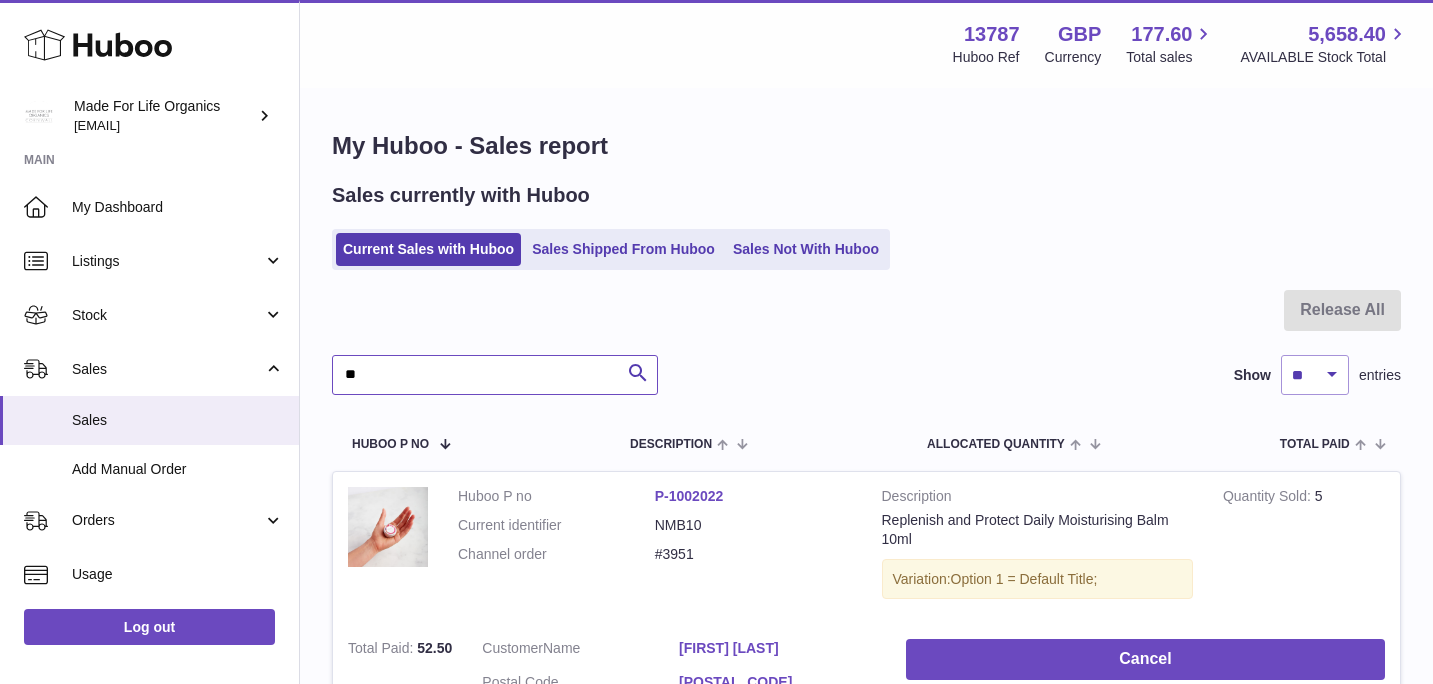 type on "*" 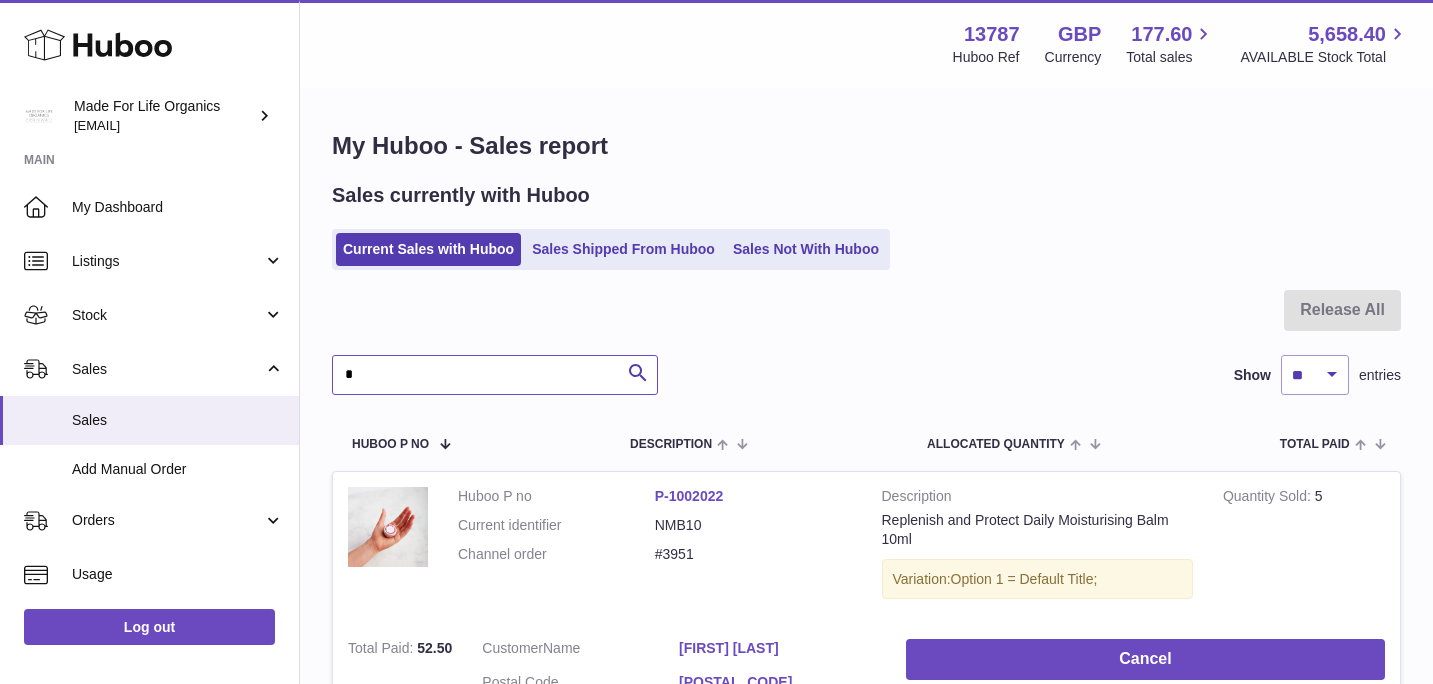 type 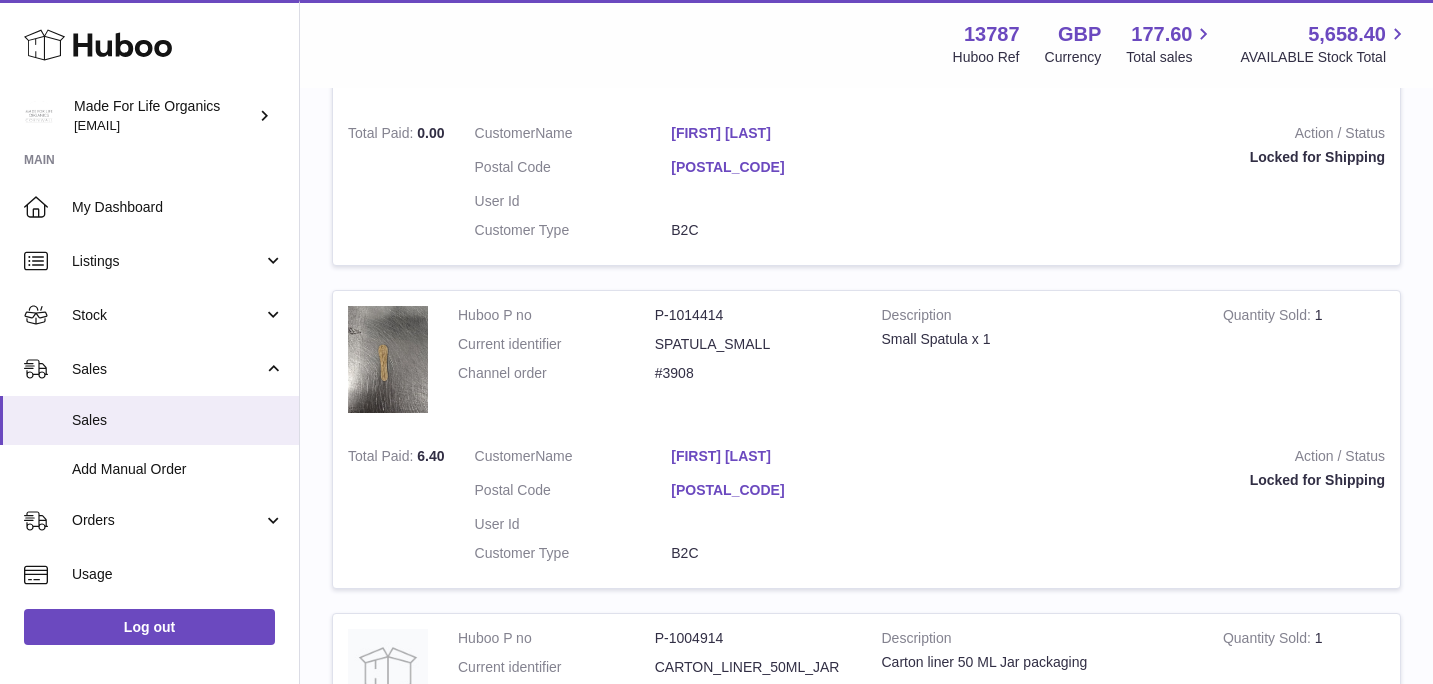 scroll, scrollTop: 1747, scrollLeft: 0, axis: vertical 